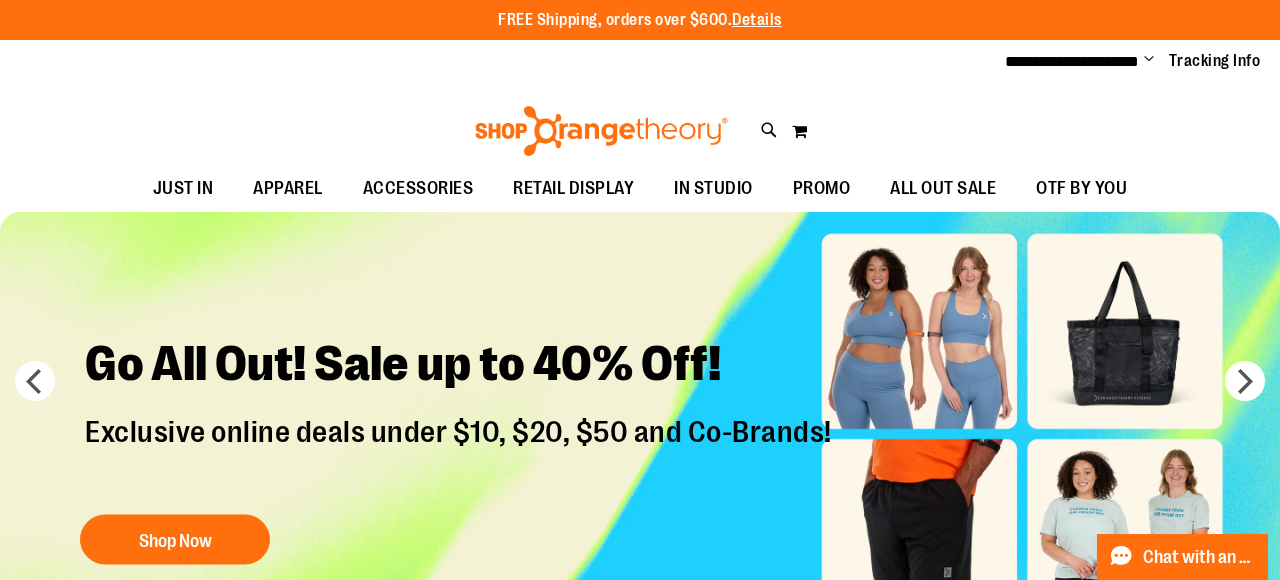 scroll, scrollTop: 0, scrollLeft: 0, axis: both 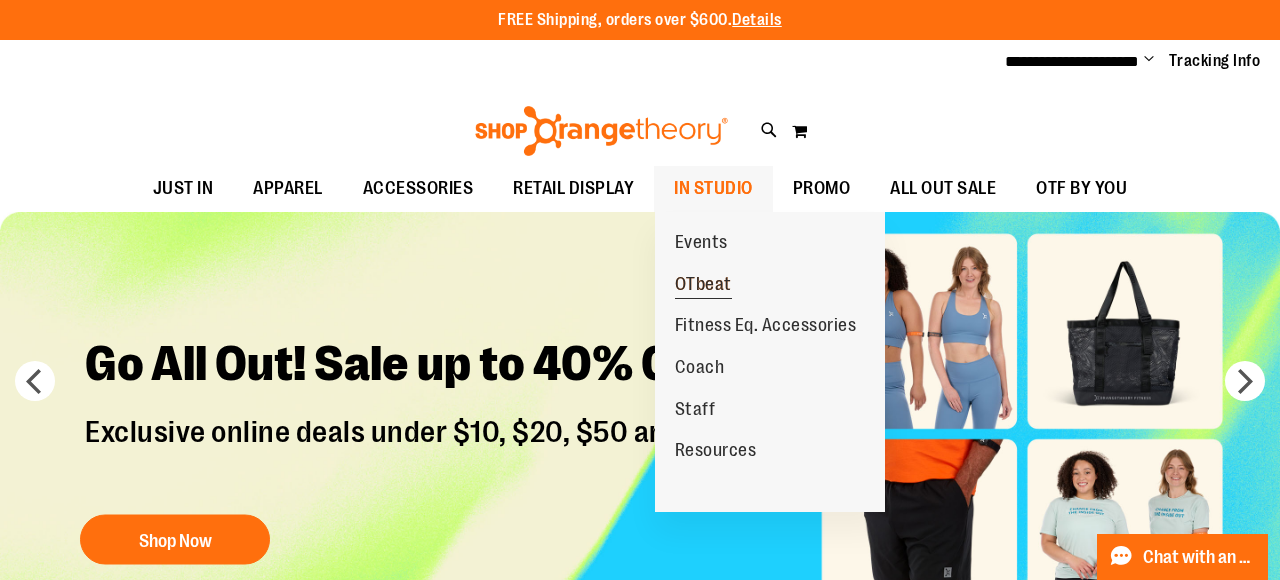 type on "**********" 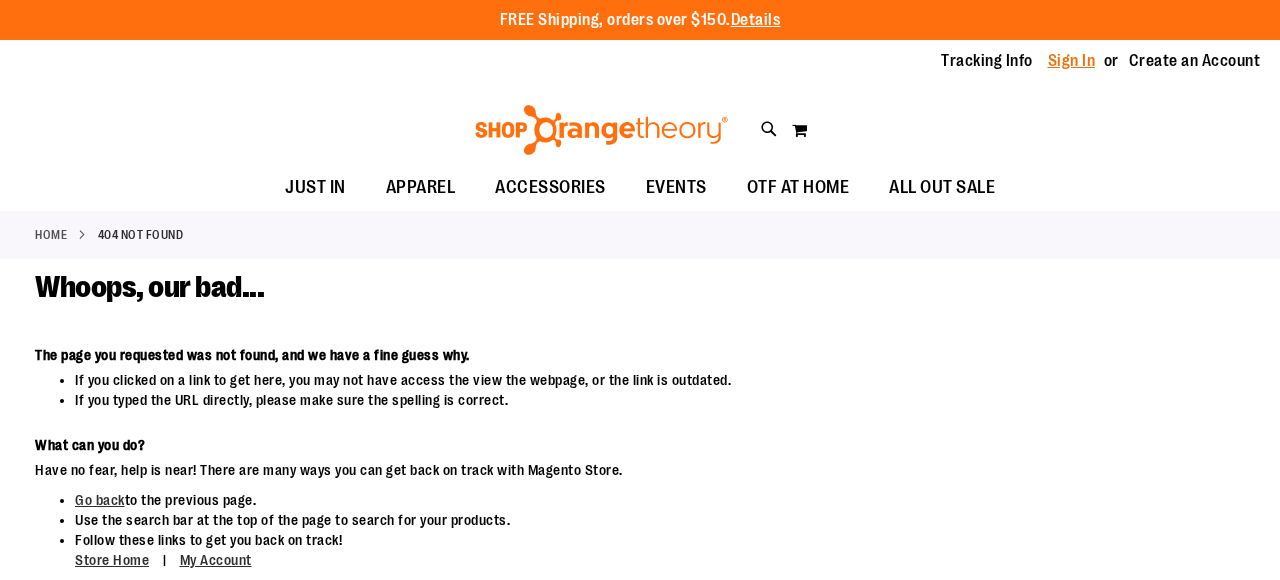 scroll, scrollTop: 0, scrollLeft: 0, axis: both 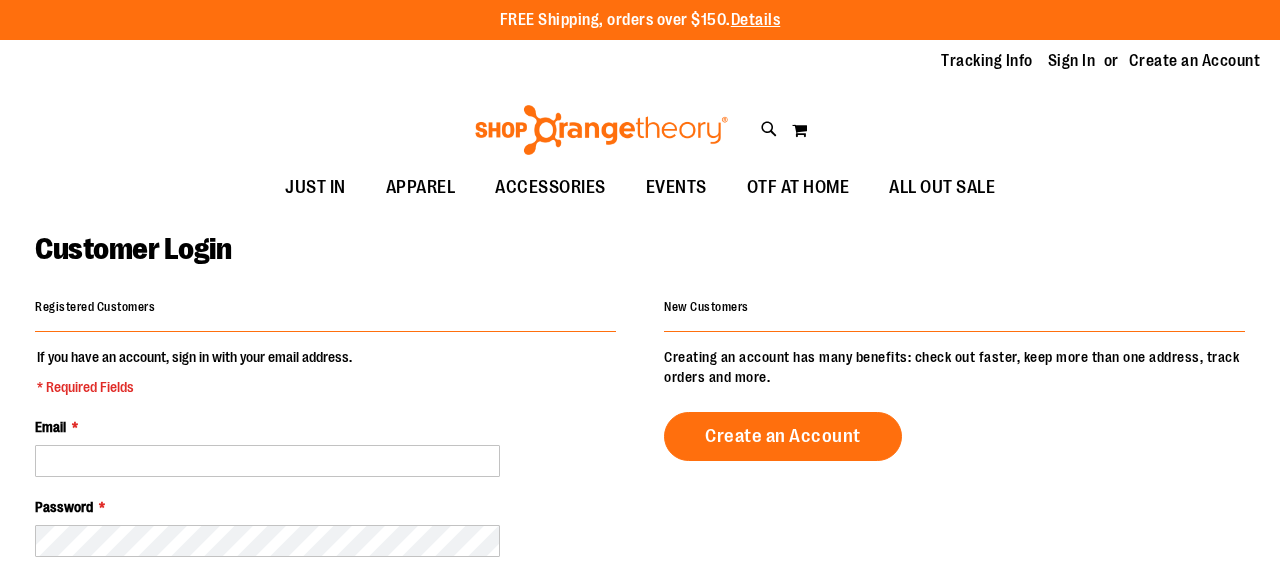 click on "Email *" at bounding box center (267, 461) 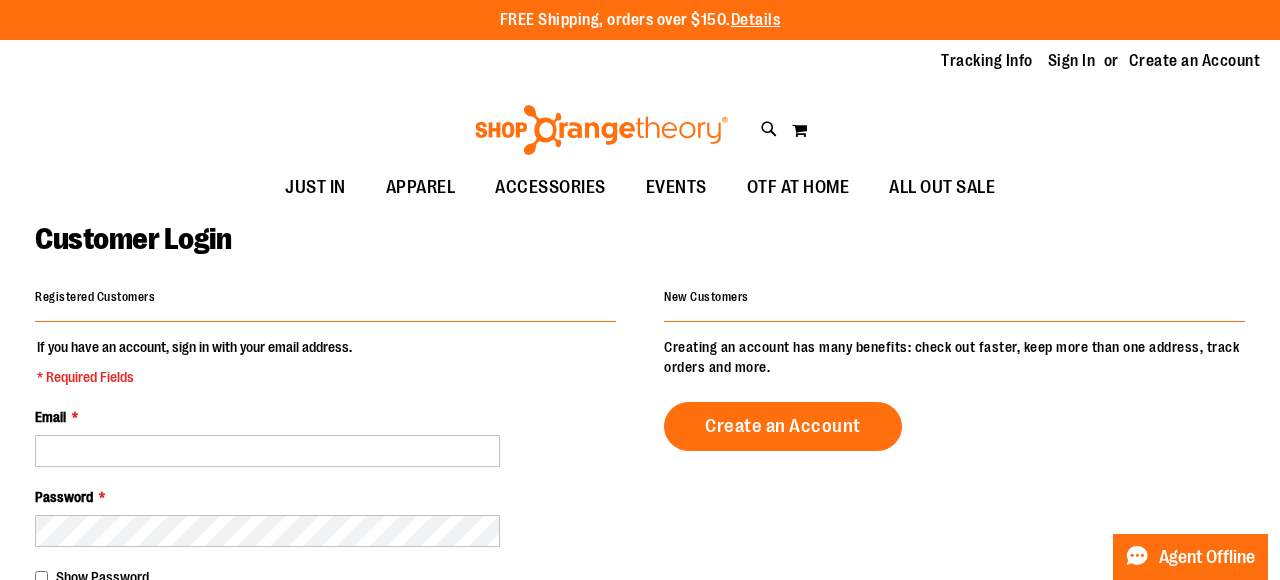 type on "**********" 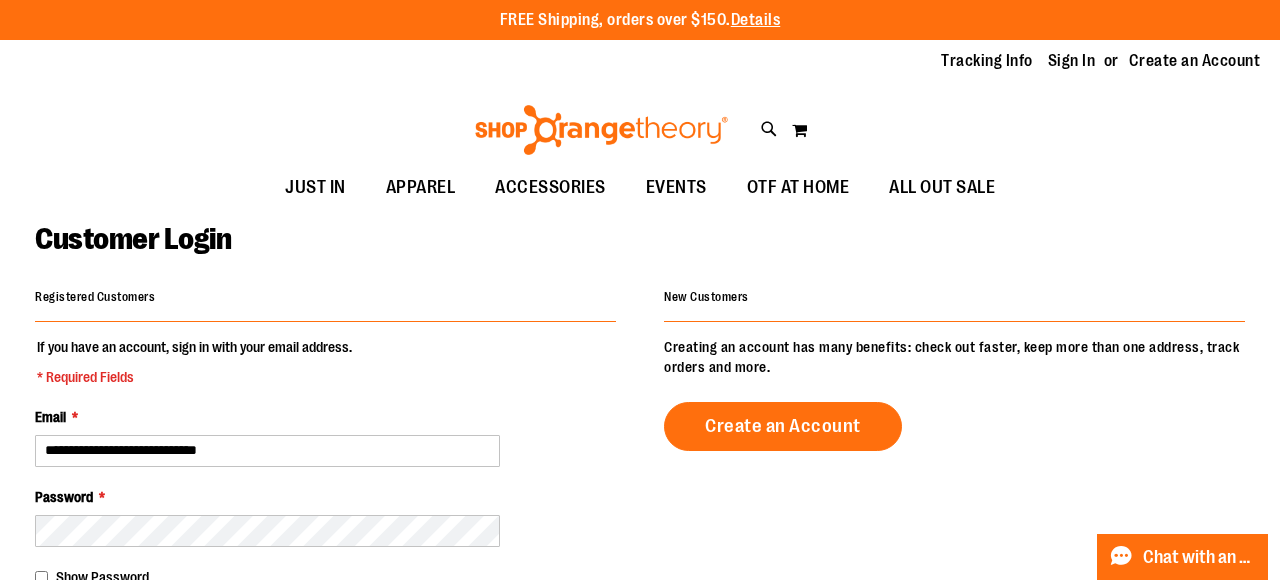 type on "**********" 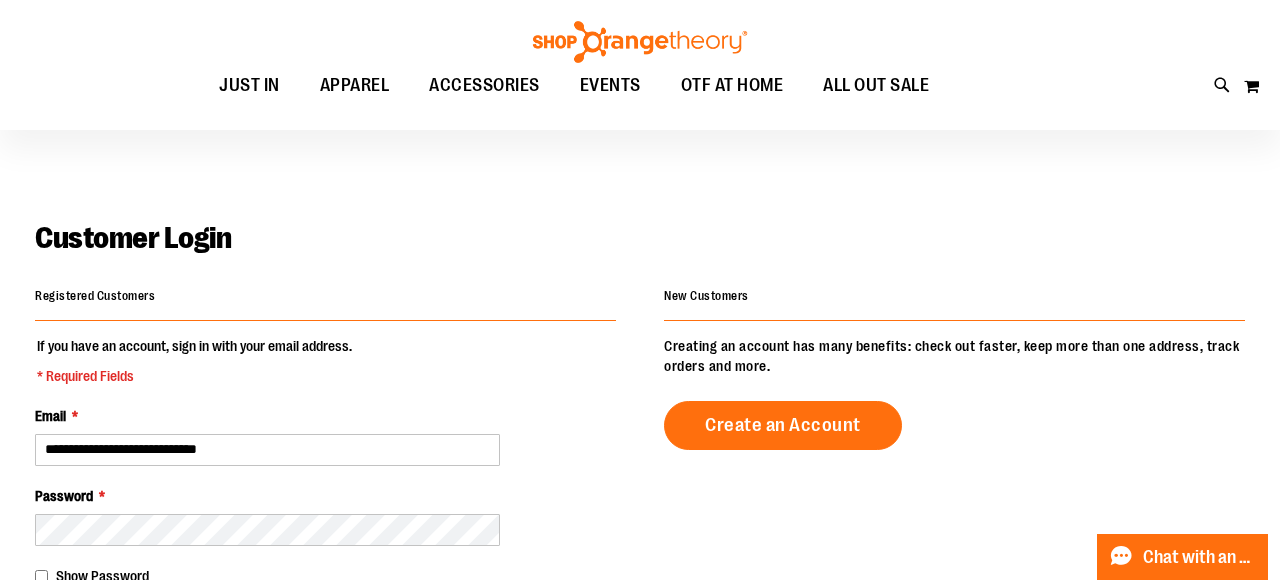 scroll, scrollTop: 98, scrollLeft: 0, axis: vertical 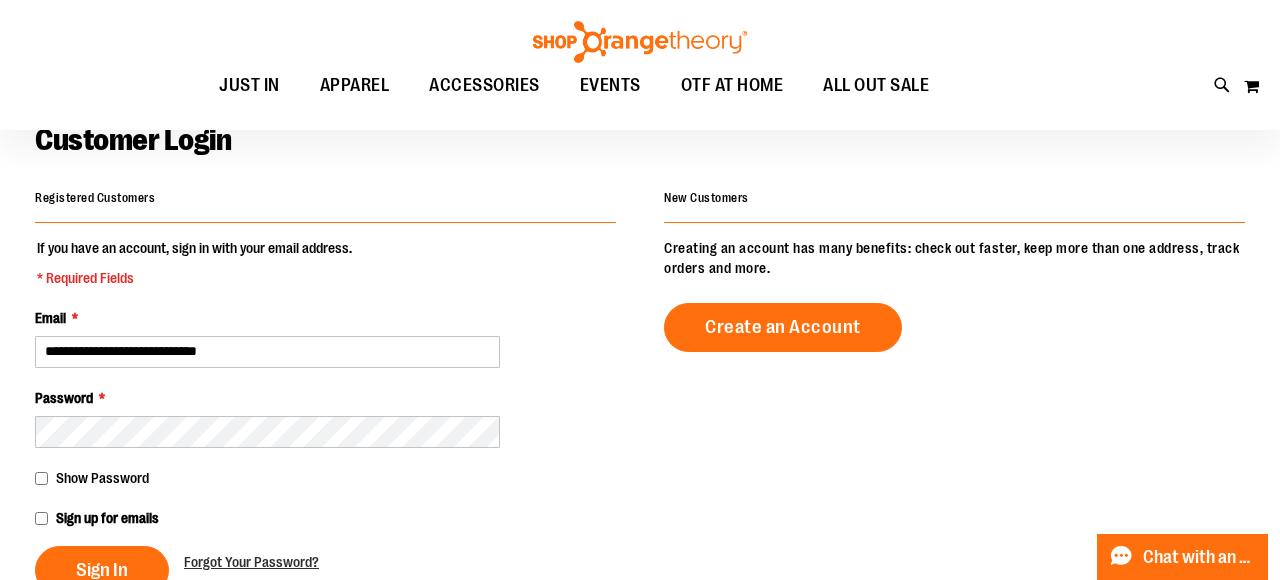 drag, startPoint x: 44, startPoint y: 344, endPoint x: 81, endPoint y: 361, distance: 40.718548 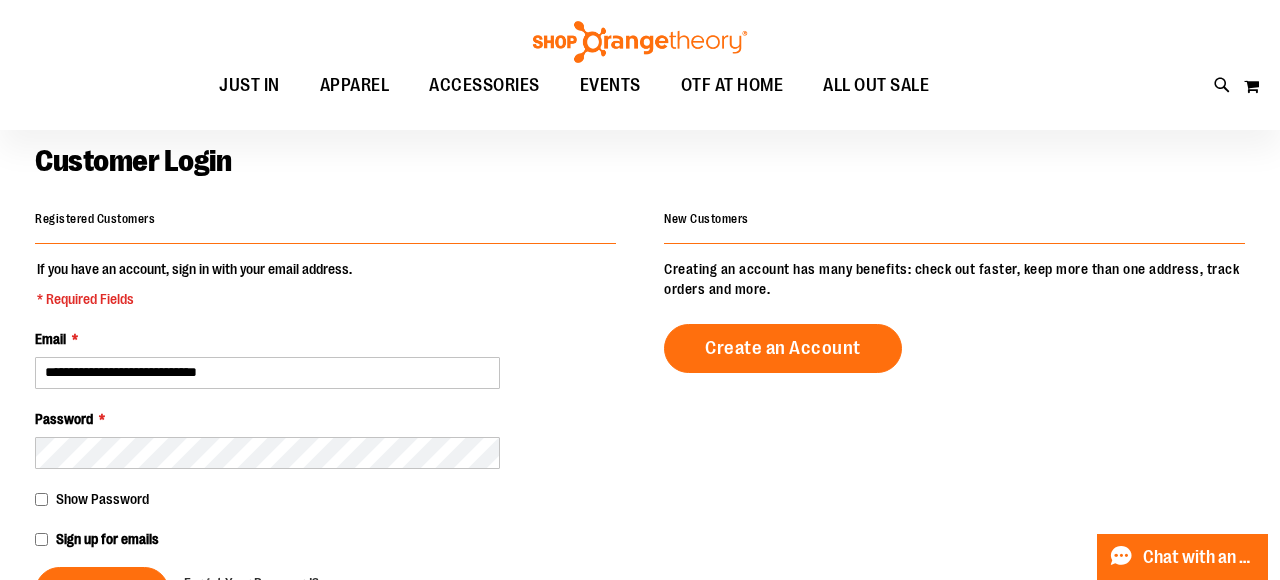 scroll, scrollTop: 81, scrollLeft: 0, axis: vertical 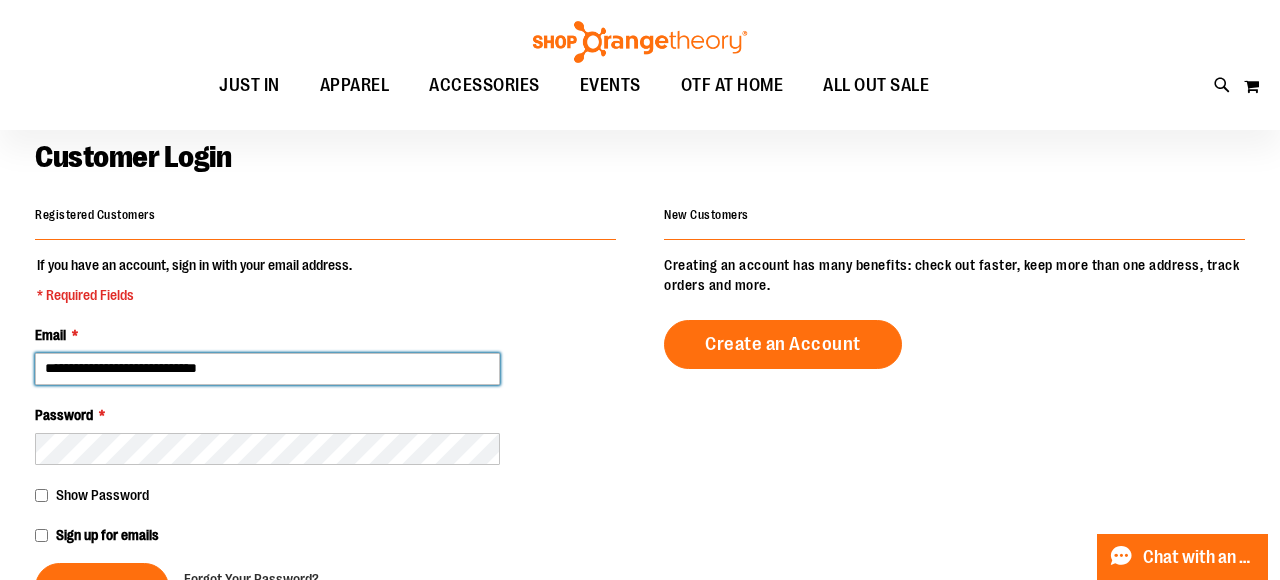 click on "**********" at bounding box center [267, 369] 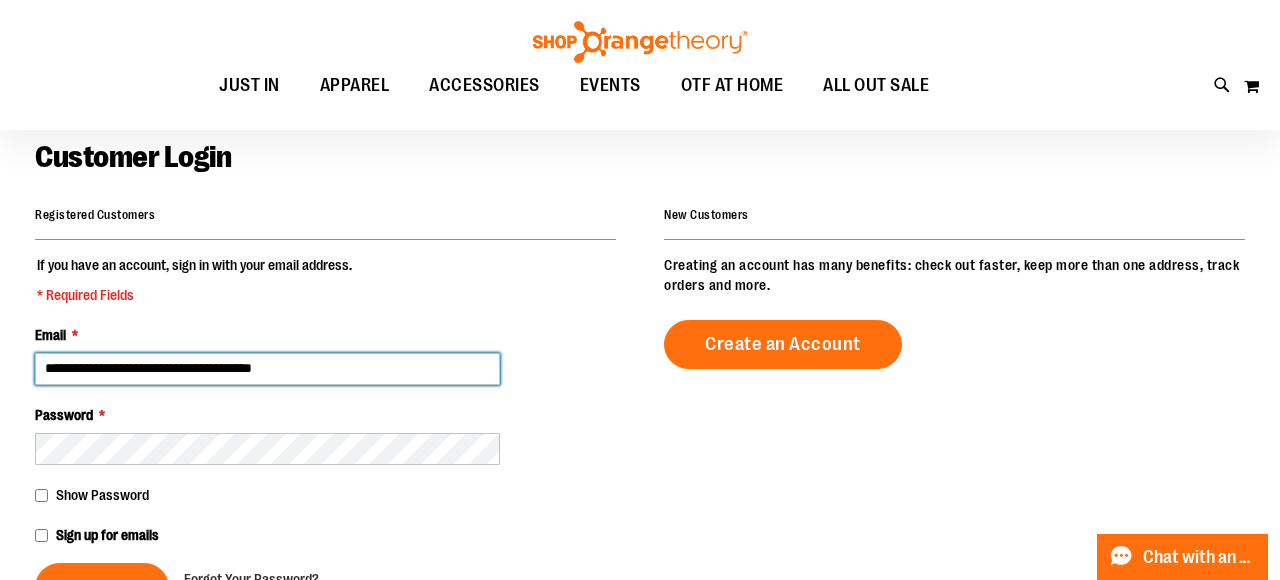 type on "**********" 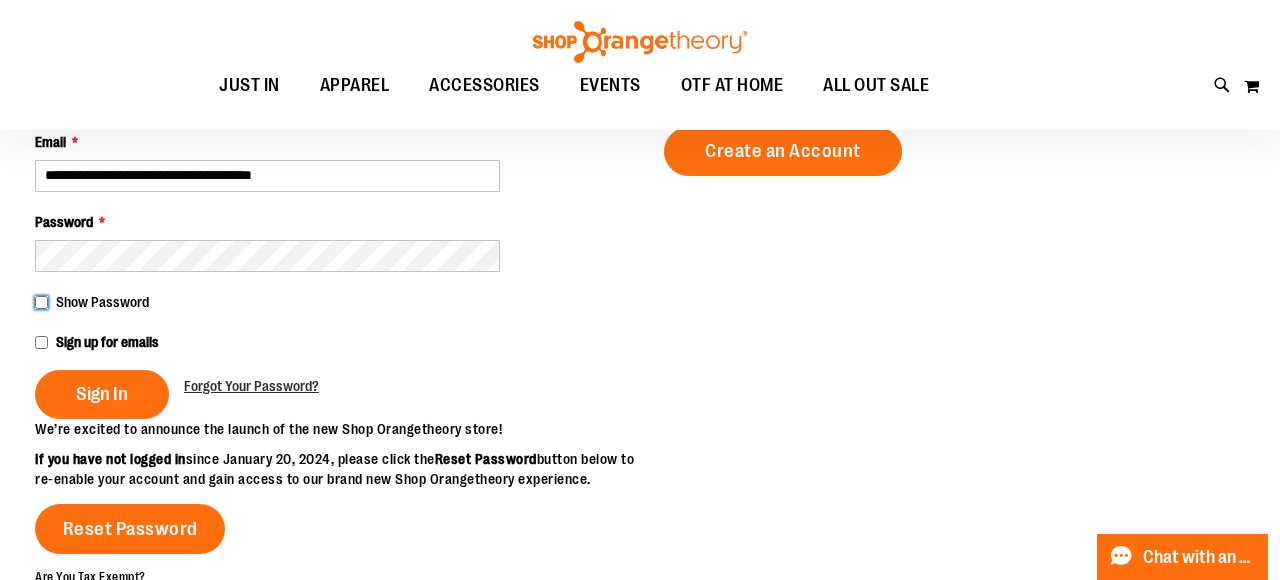 scroll, scrollTop: 297, scrollLeft: 0, axis: vertical 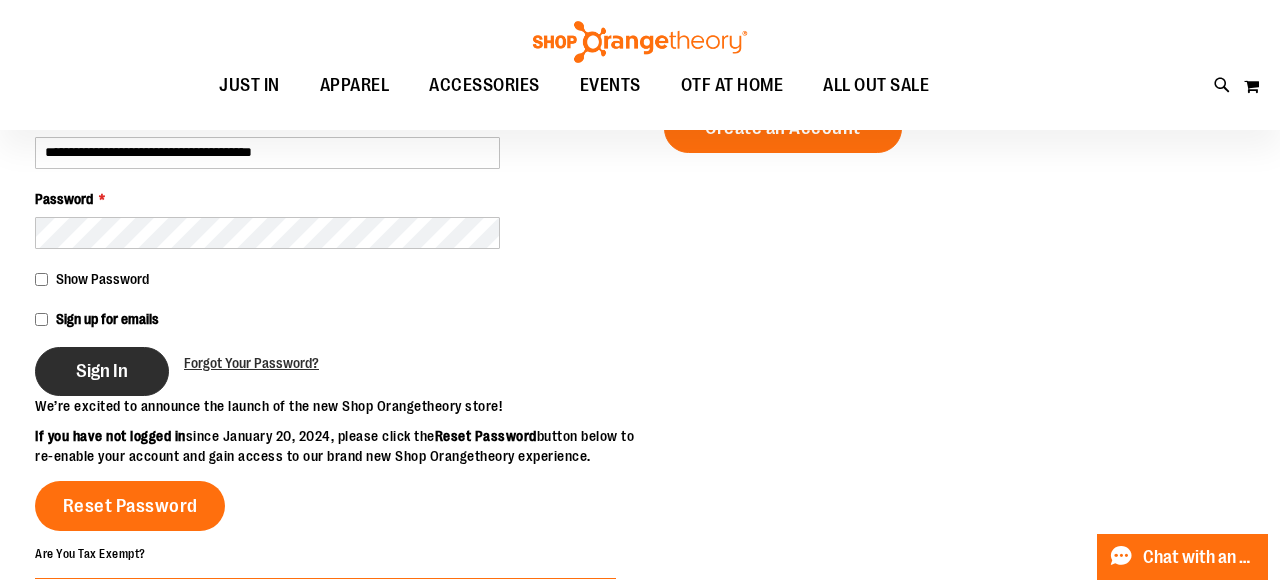 click on "Sign In" at bounding box center [102, 371] 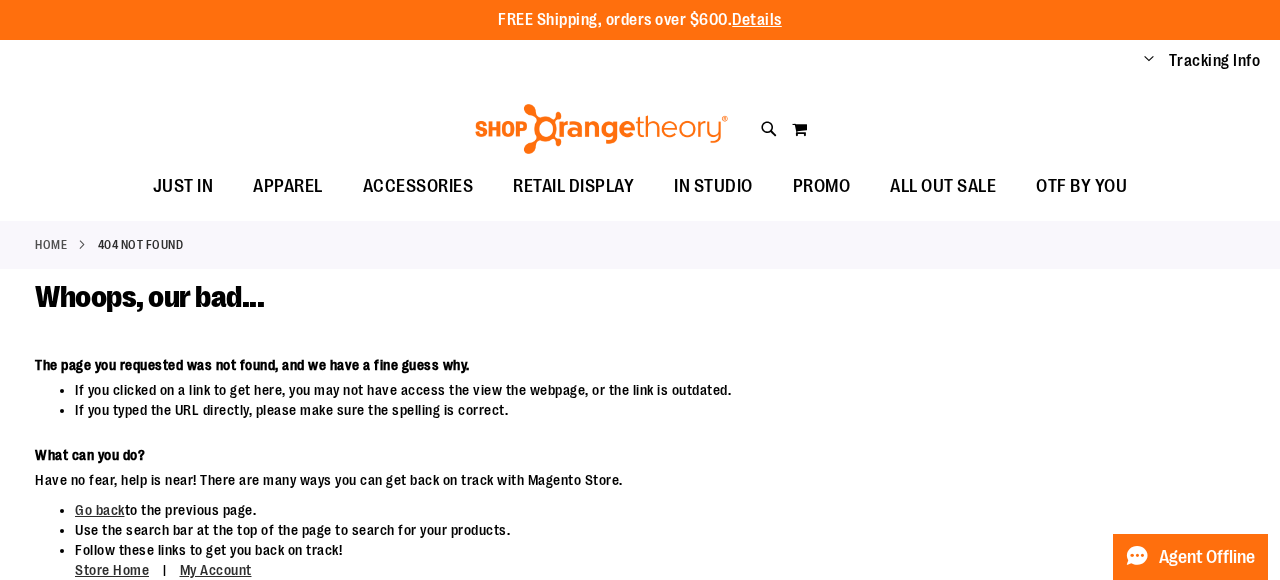 scroll, scrollTop: 0, scrollLeft: 0, axis: both 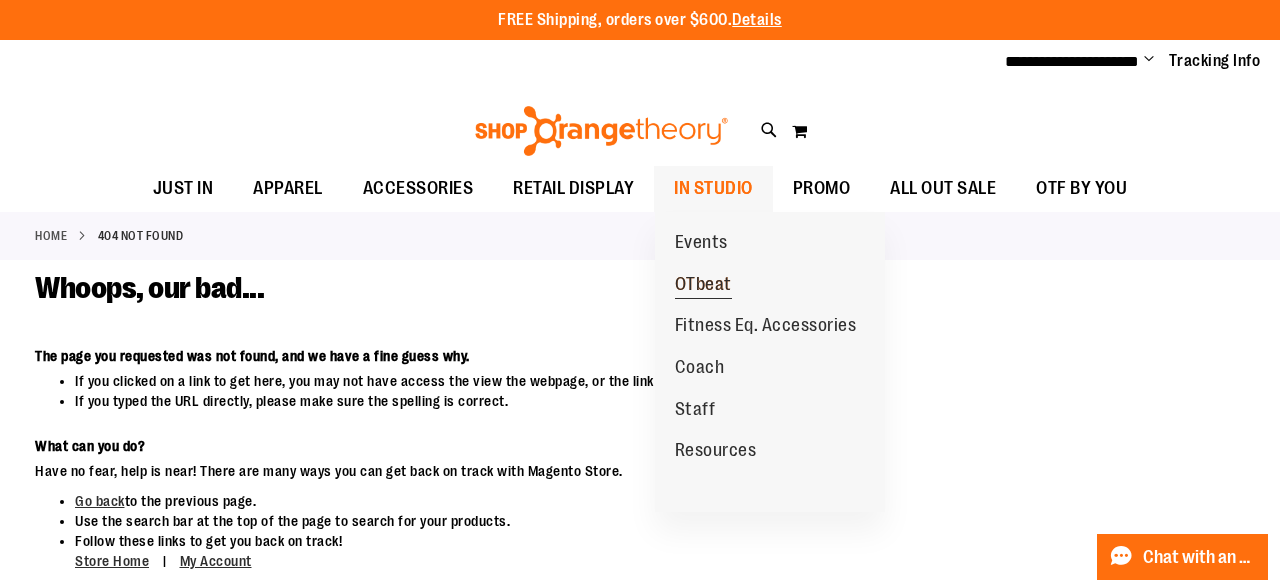 type on "**********" 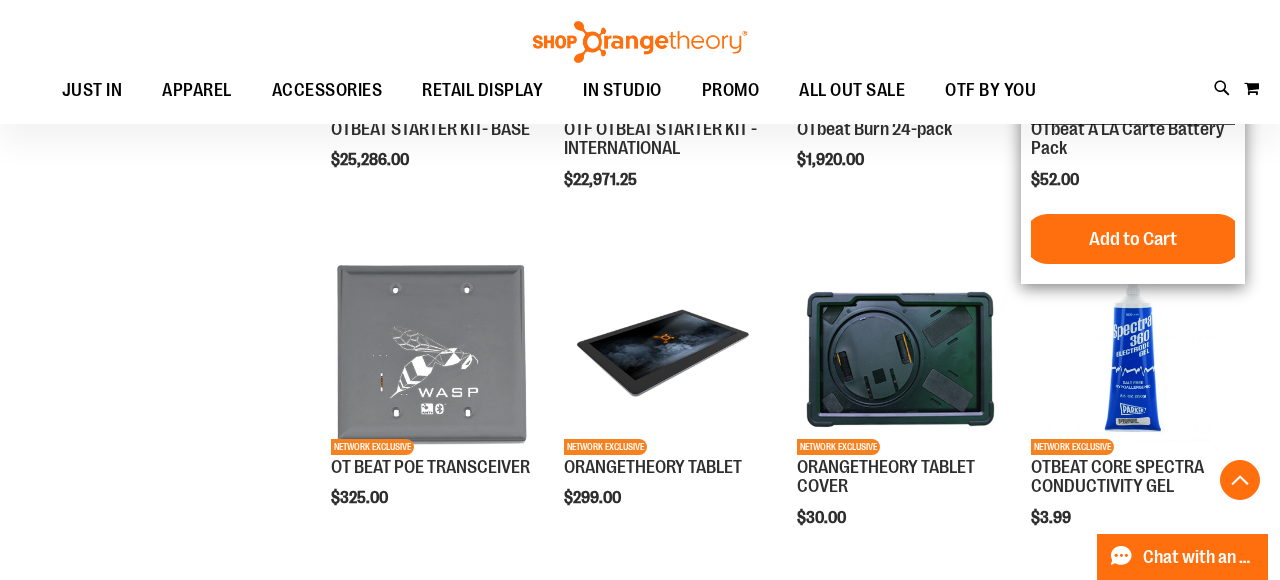 scroll, scrollTop: 485, scrollLeft: 0, axis: vertical 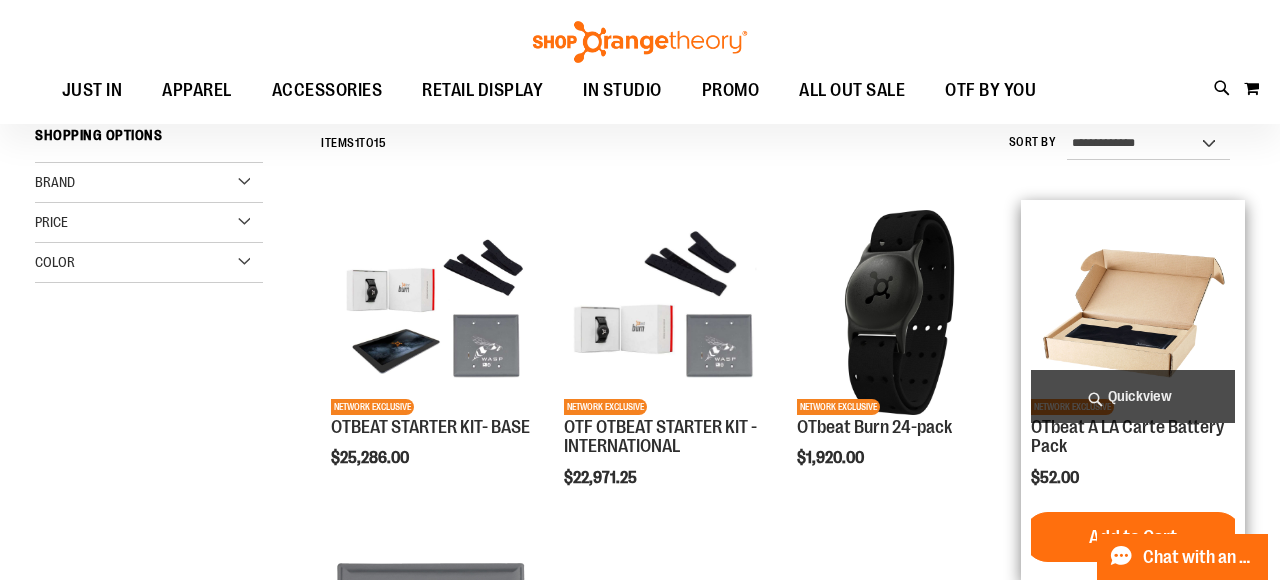 type on "**********" 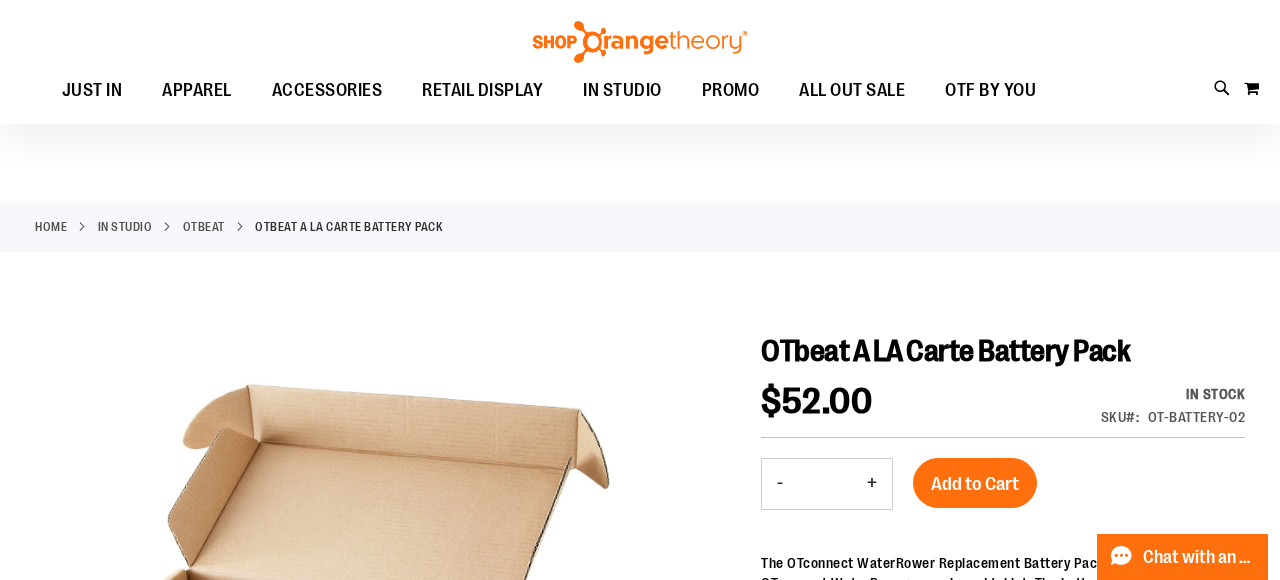 scroll, scrollTop: 5, scrollLeft: 0, axis: vertical 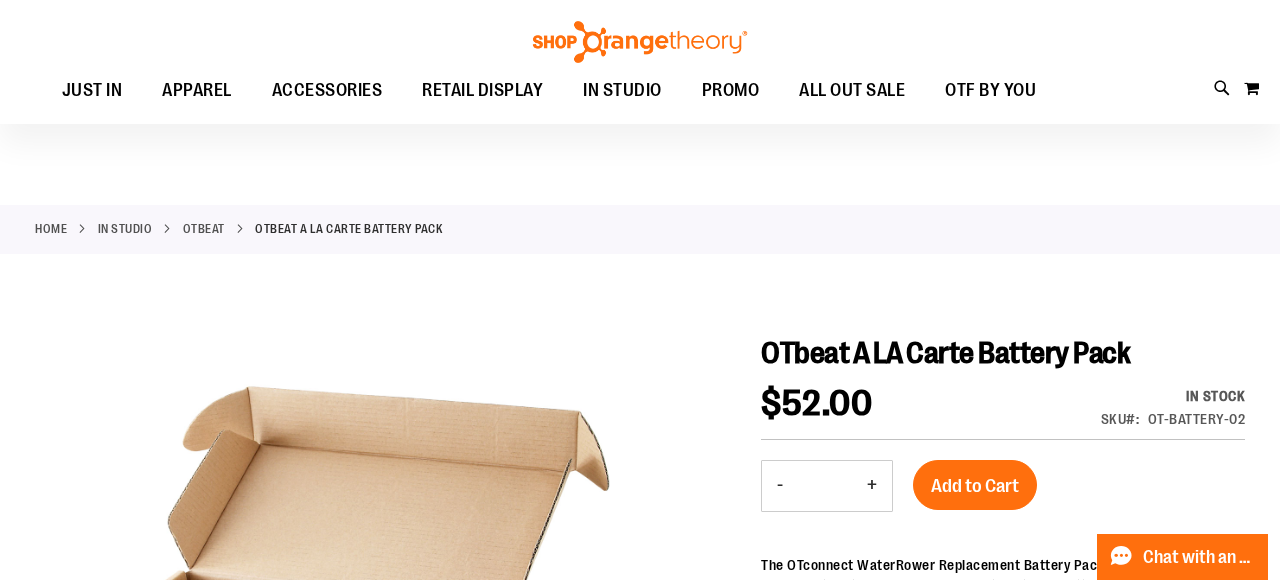 type on "**********" 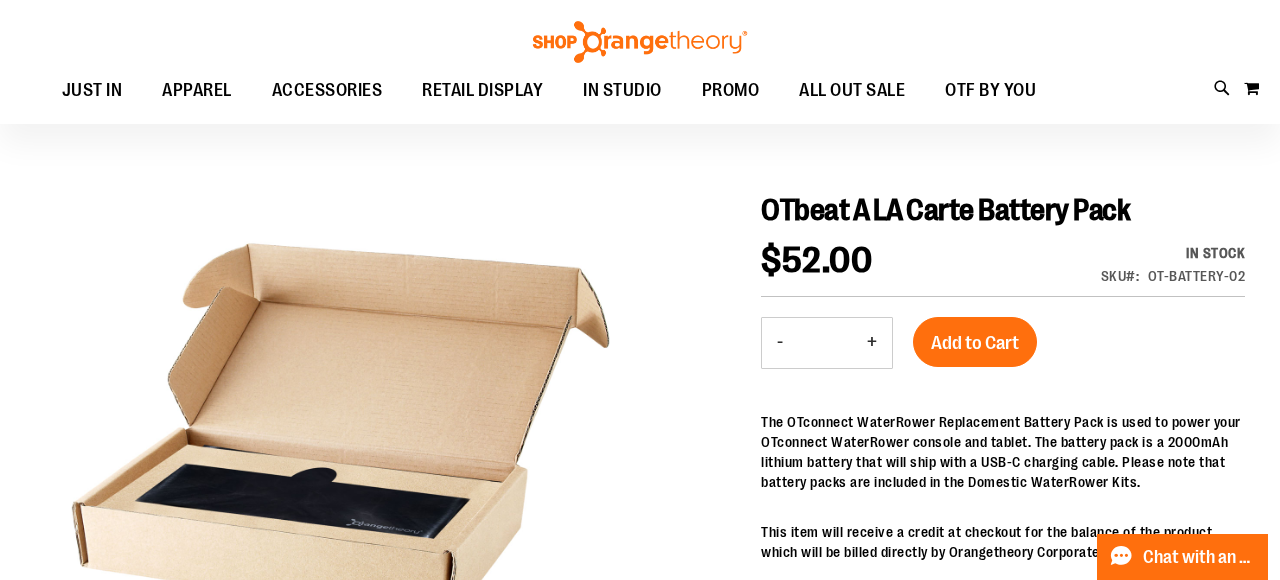 scroll, scrollTop: 155, scrollLeft: 0, axis: vertical 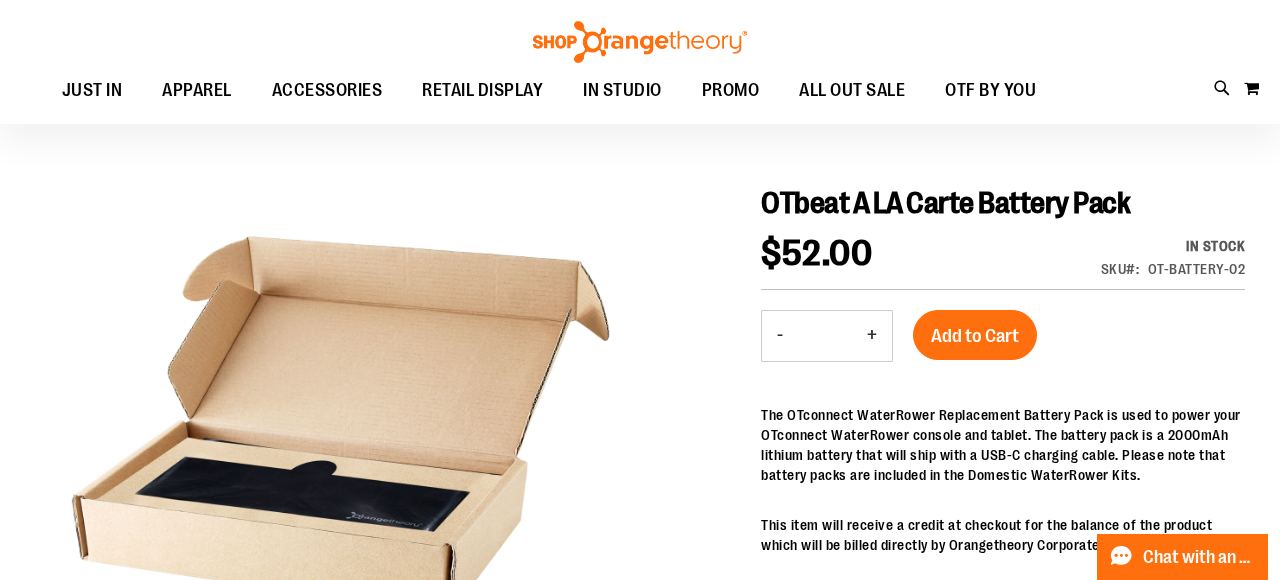 click on "+" at bounding box center (872, 336) 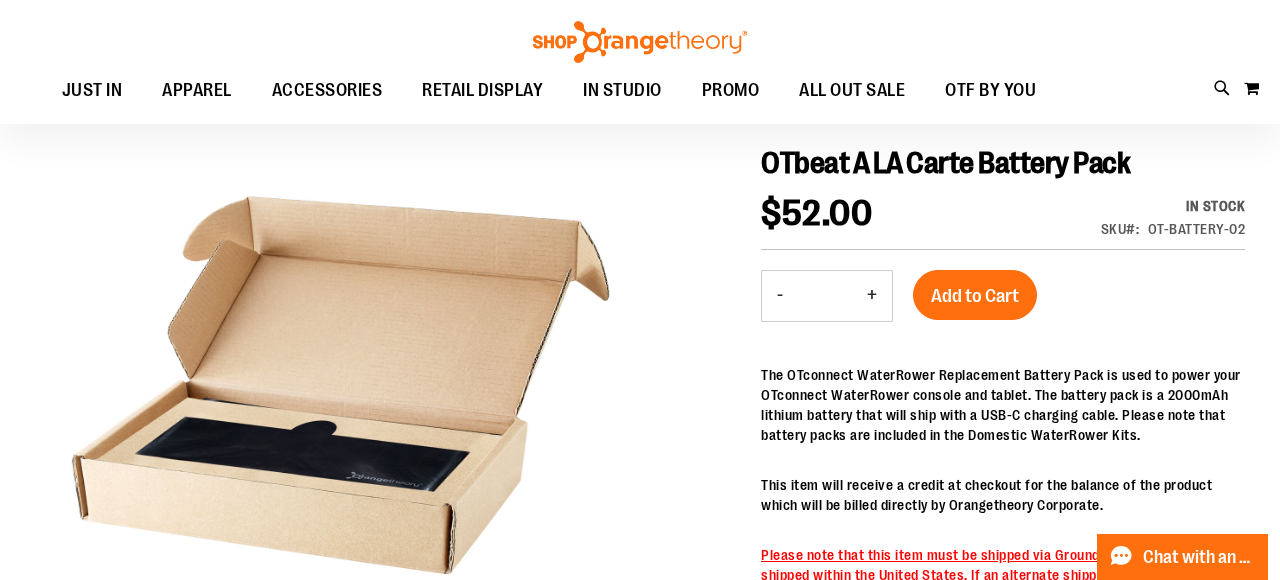 scroll, scrollTop: 194, scrollLeft: 0, axis: vertical 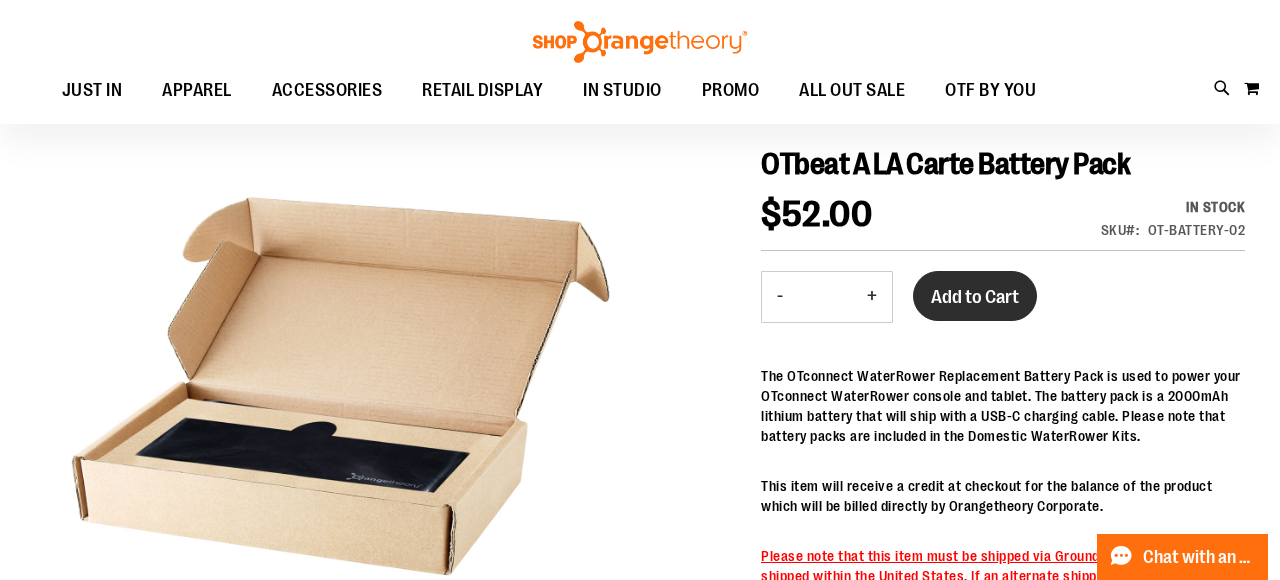 click on "Add to Cart" at bounding box center [975, 297] 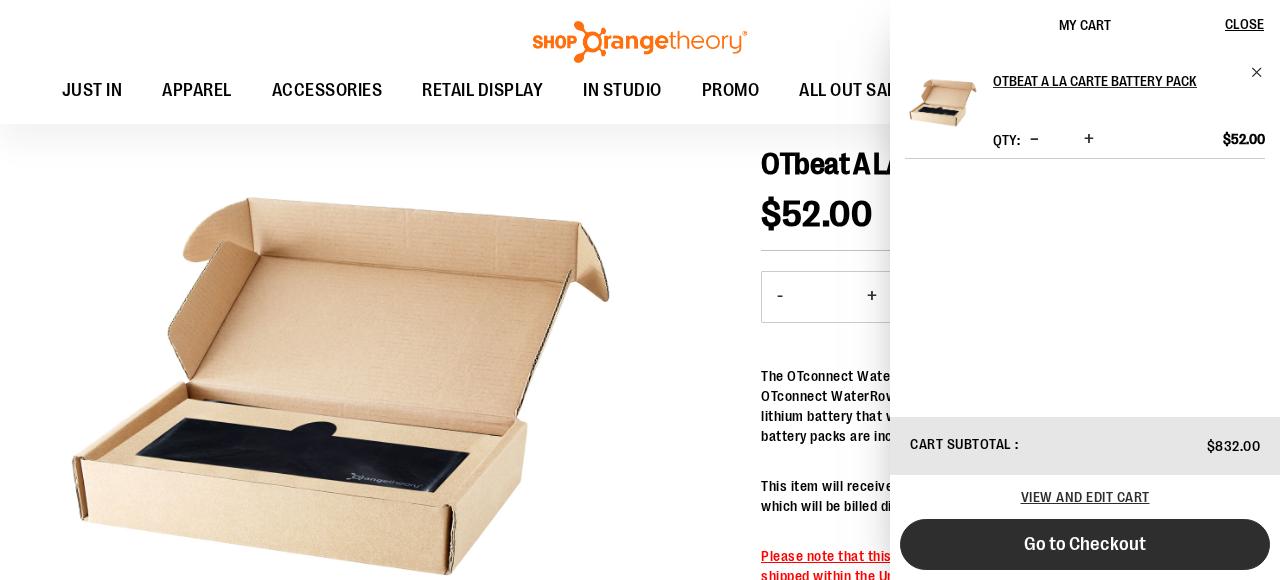 click on "Go to Checkout" at bounding box center (1085, 544) 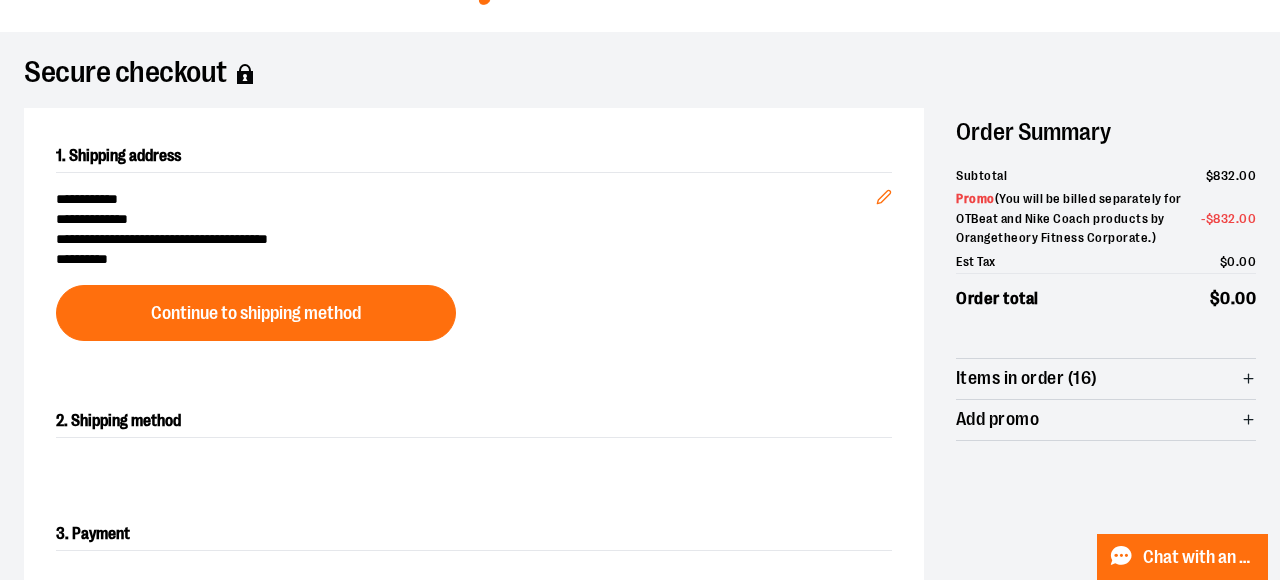 scroll, scrollTop: 115, scrollLeft: 0, axis: vertical 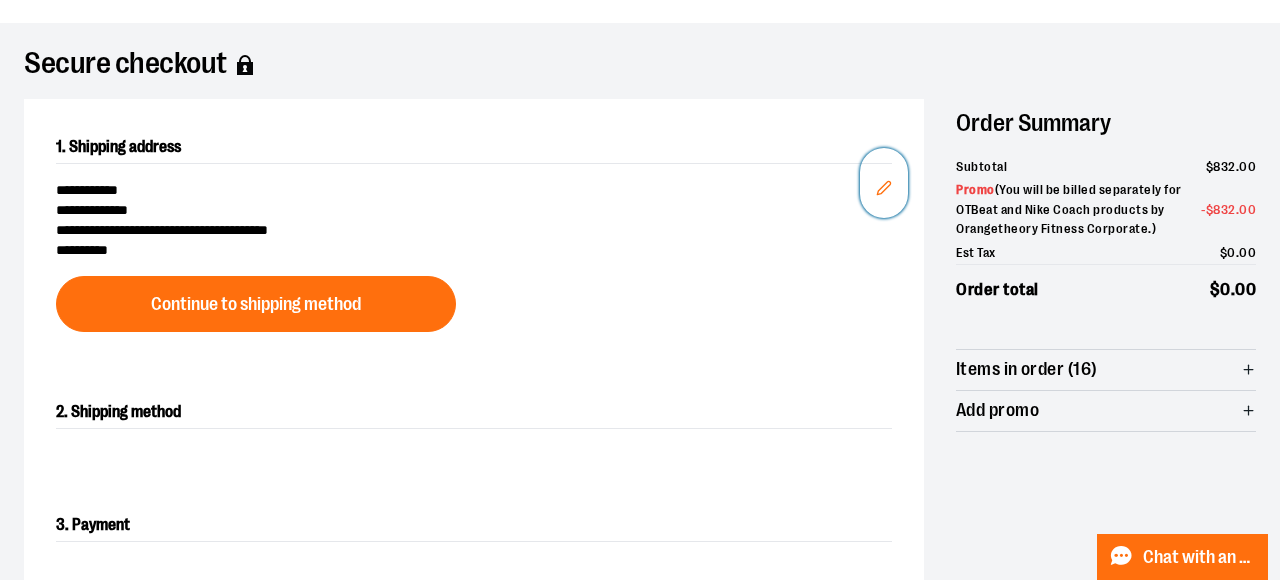 click 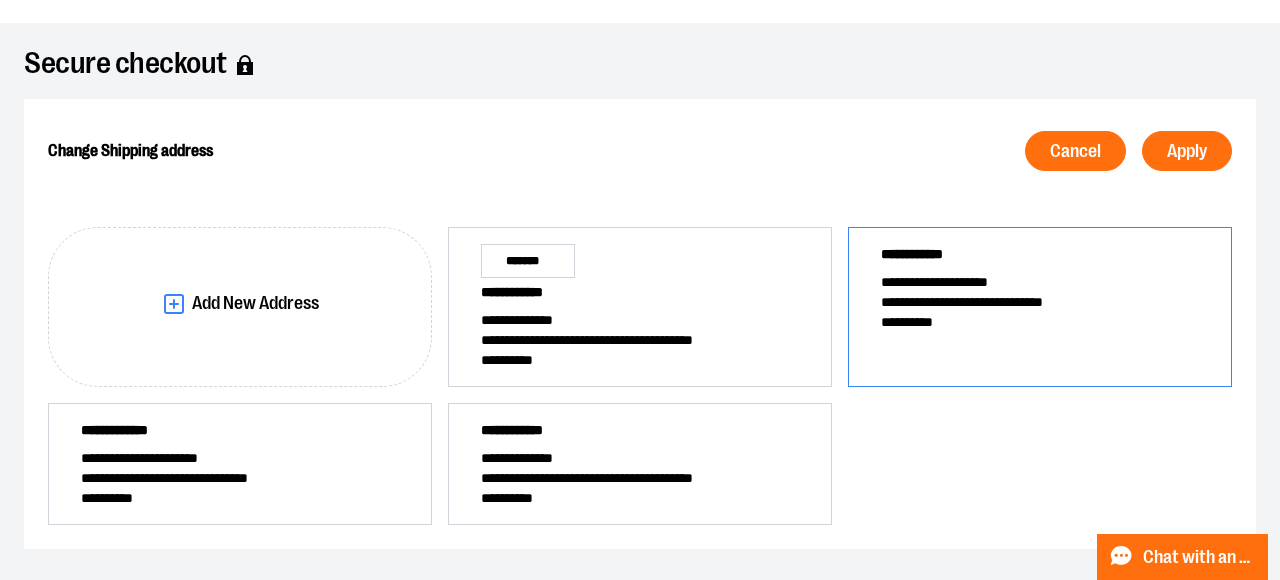 click on "**********" at bounding box center [1040, 302] 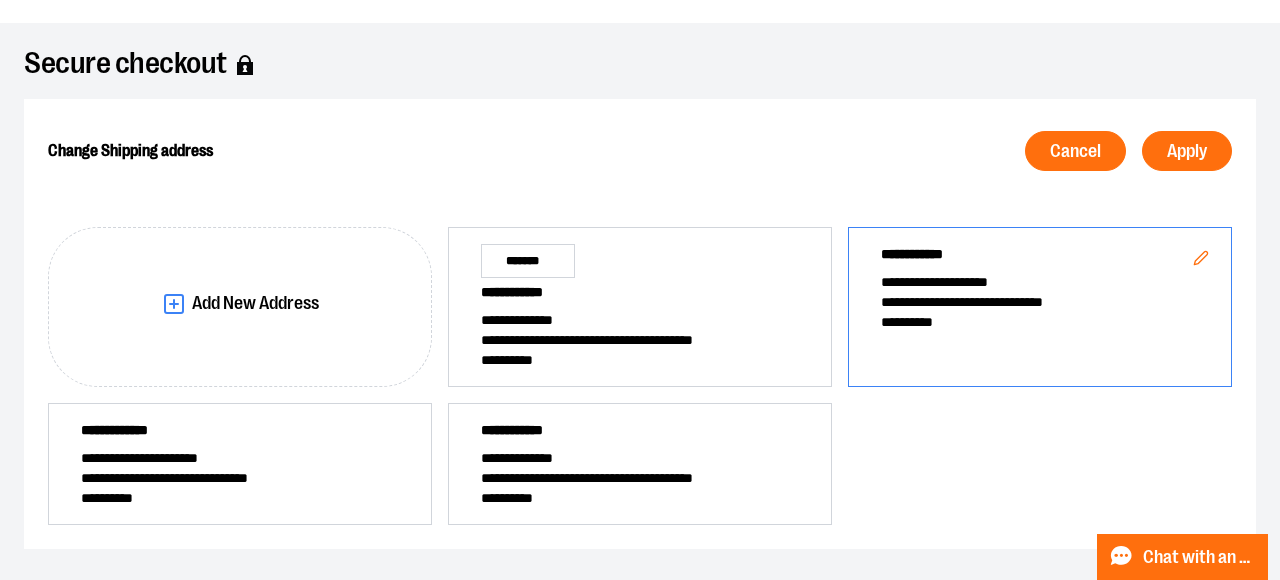 click on "**********" at bounding box center [1040, 307] 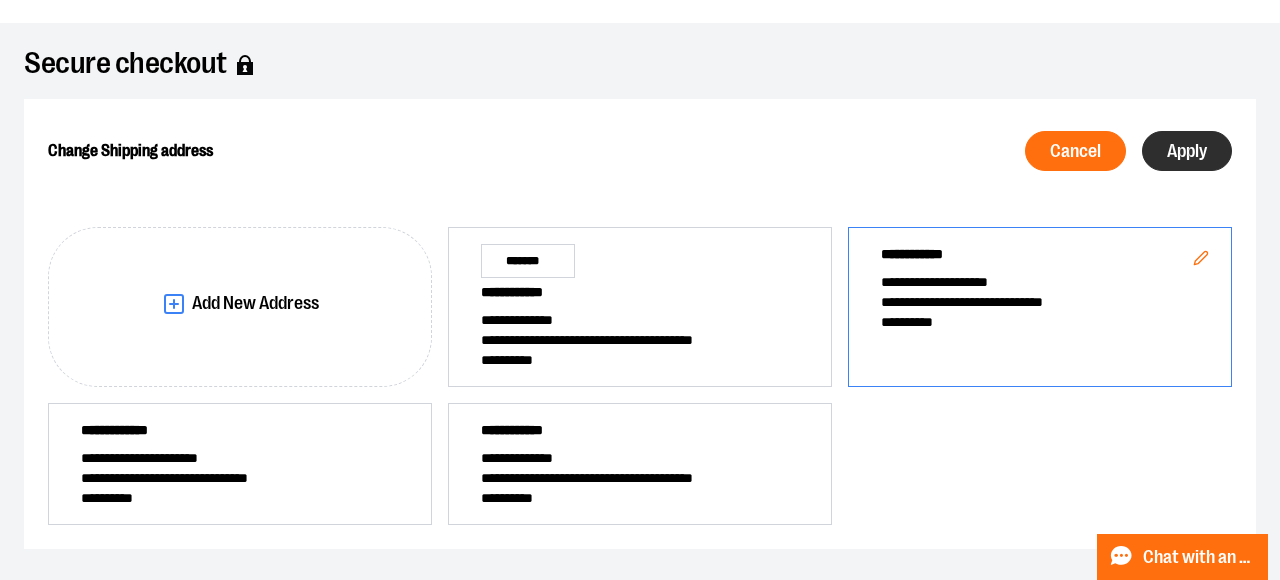 click on "Apply" at bounding box center [1187, 151] 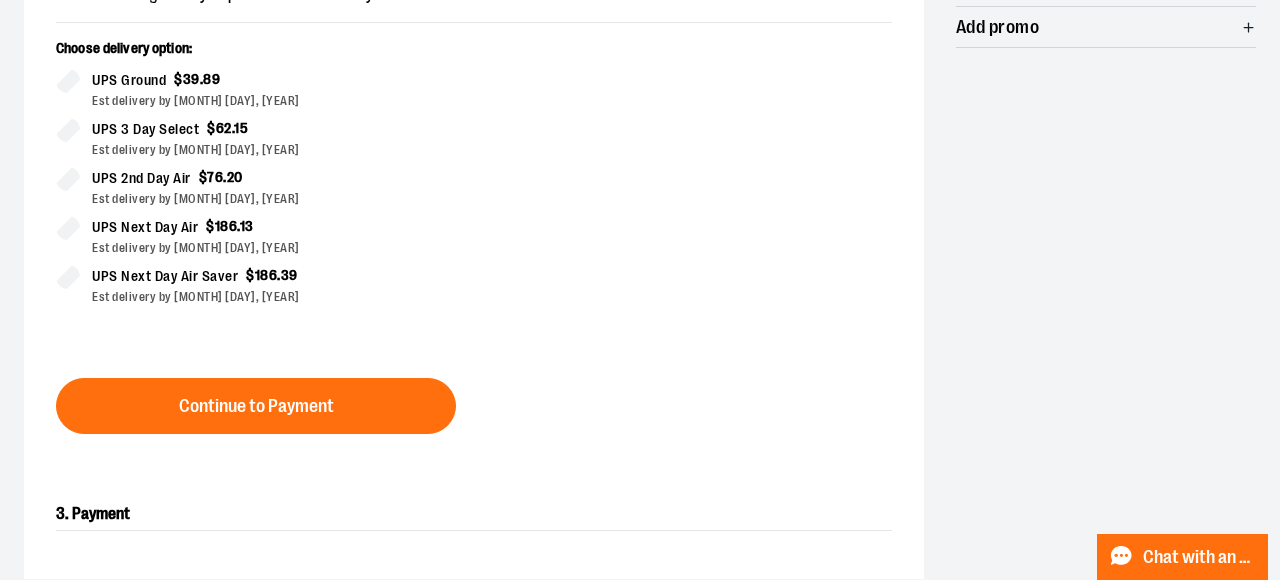 scroll, scrollTop: 526, scrollLeft: 0, axis: vertical 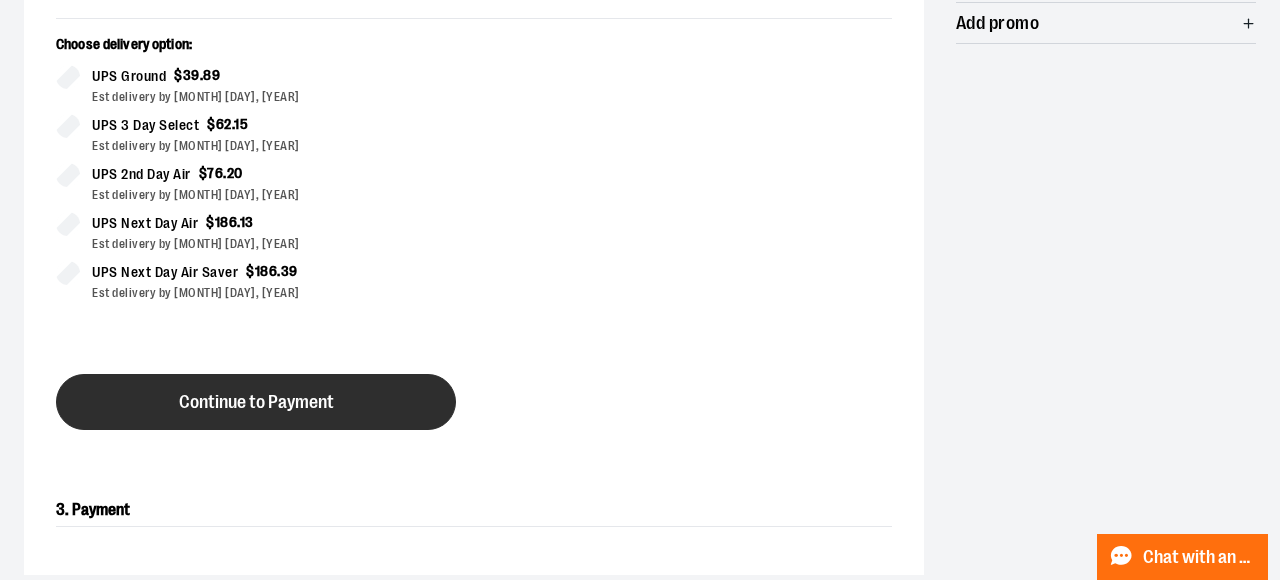 click on "Continue to Payment" at bounding box center (256, 402) 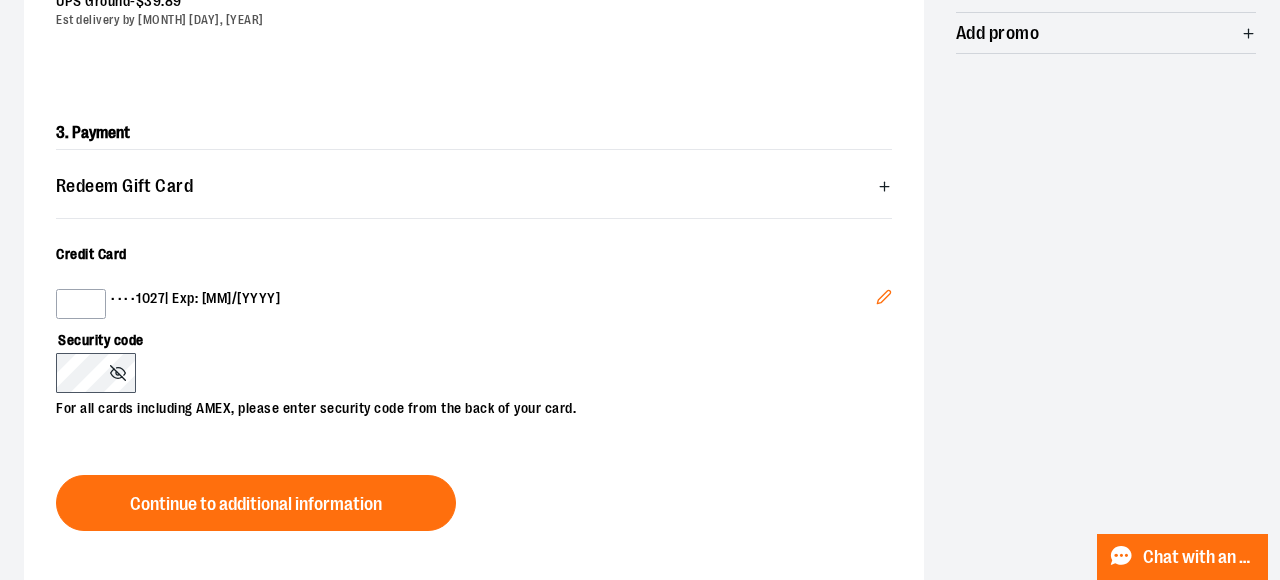 scroll, scrollTop: 553, scrollLeft: 0, axis: vertical 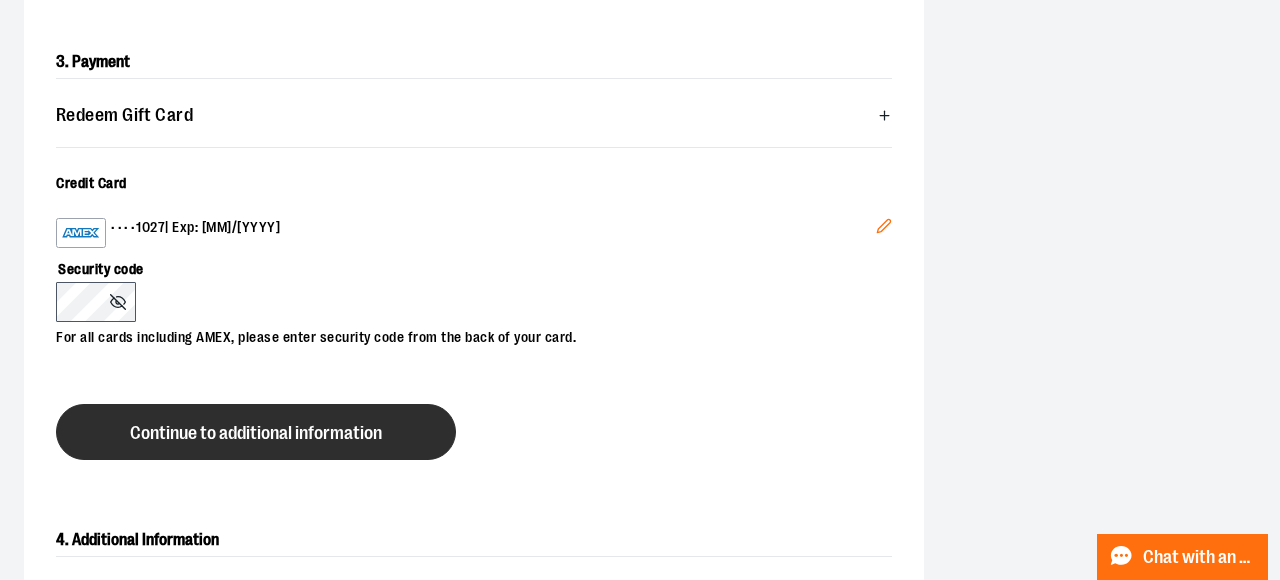 click on "Continue to additional information" at bounding box center (256, 433) 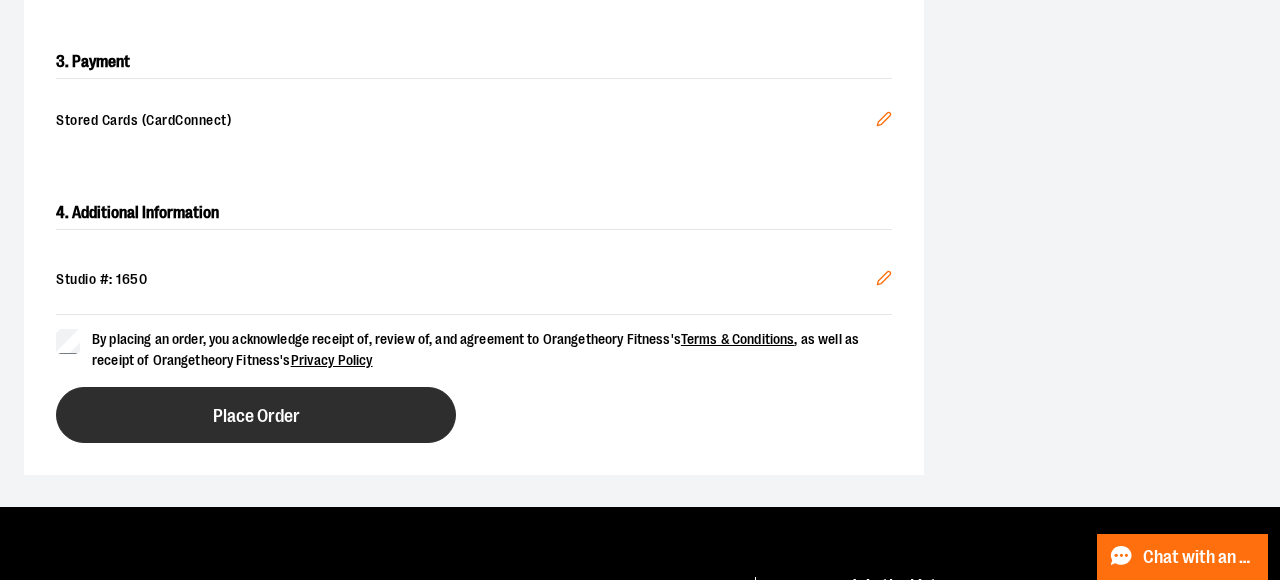 click on "Place Order" at bounding box center [256, 415] 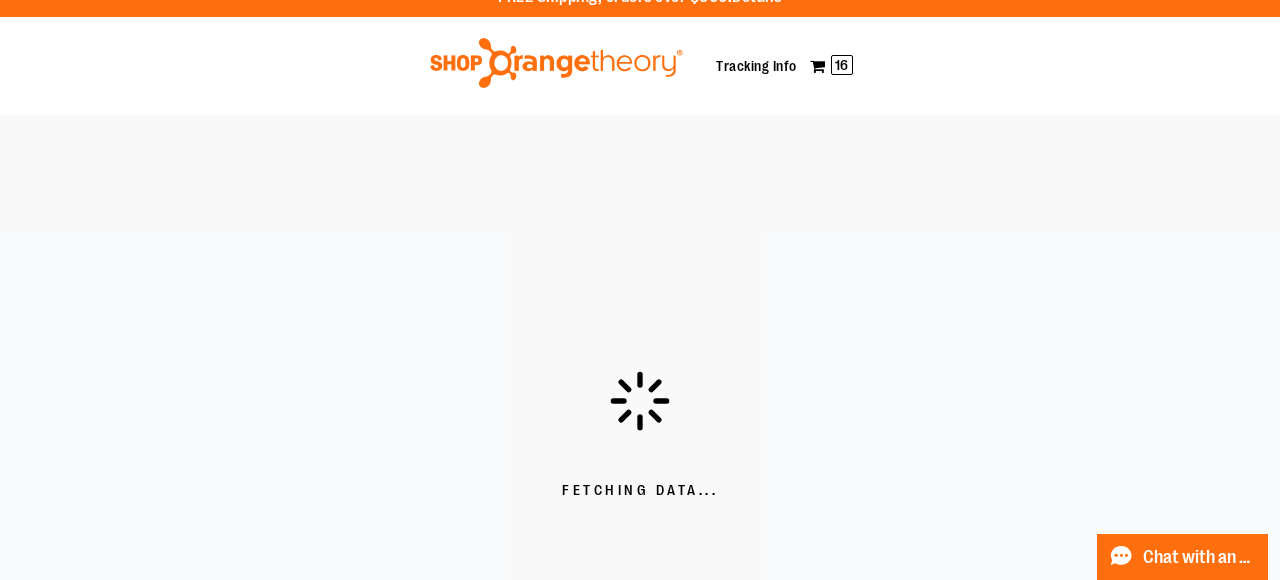 scroll, scrollTop: 35, scrollLeft: 0, axis: vertical 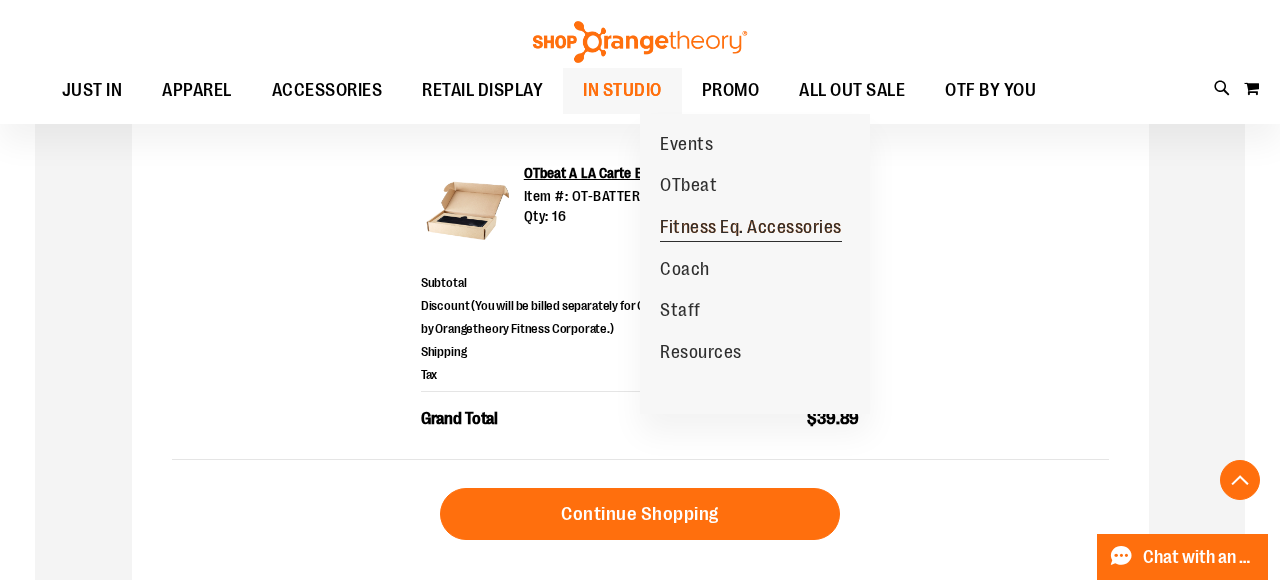 type on "**********" 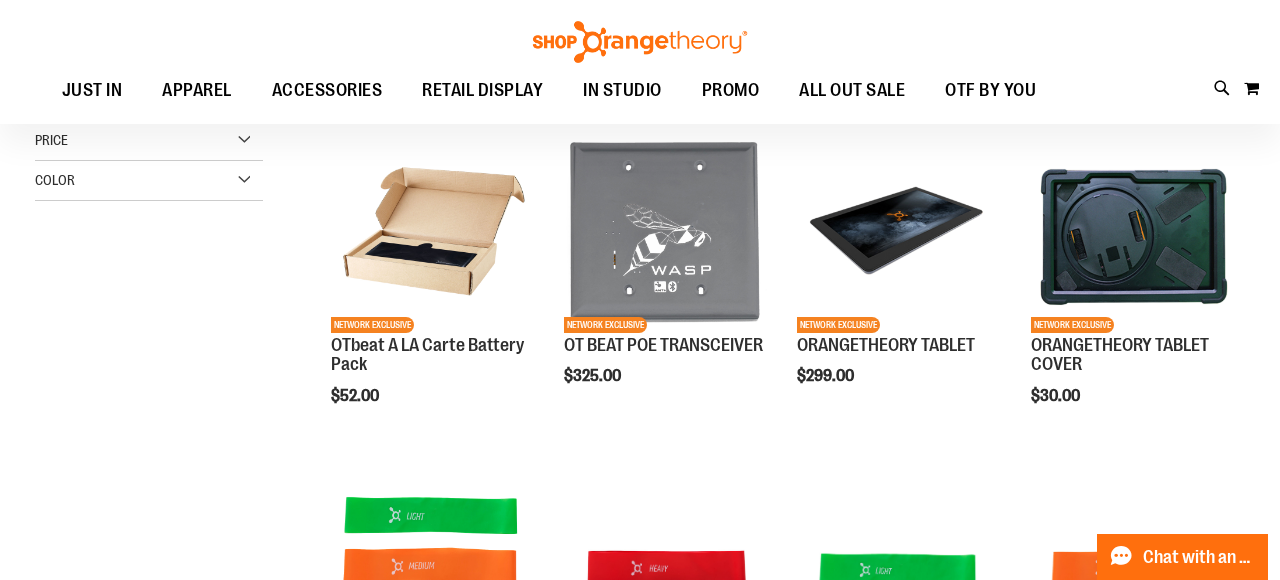 scroll, scrollTop: 189, scrollLeft: 0, axis: vertical 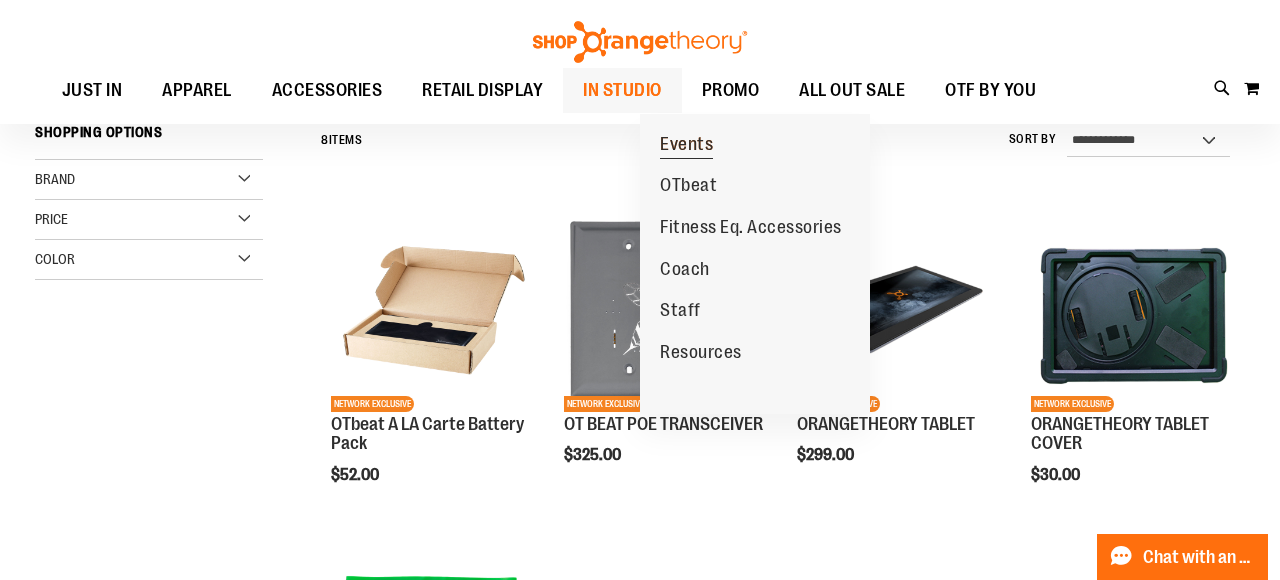 type on "**********" 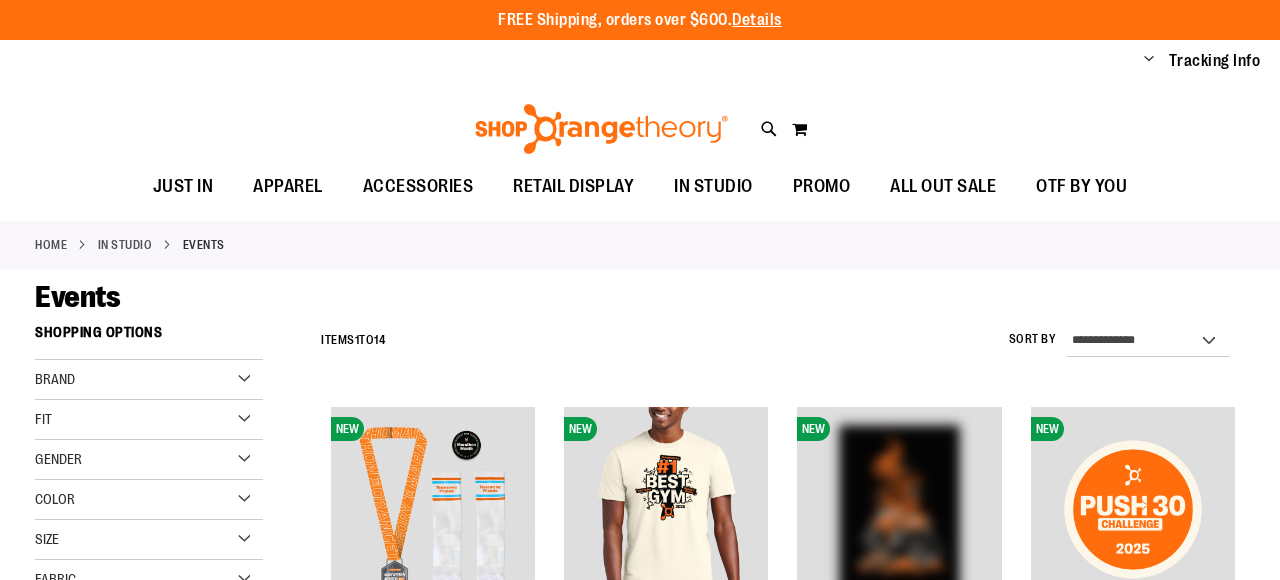 scroll, scrollTop: 0, scrollLeft: 0, axis: both 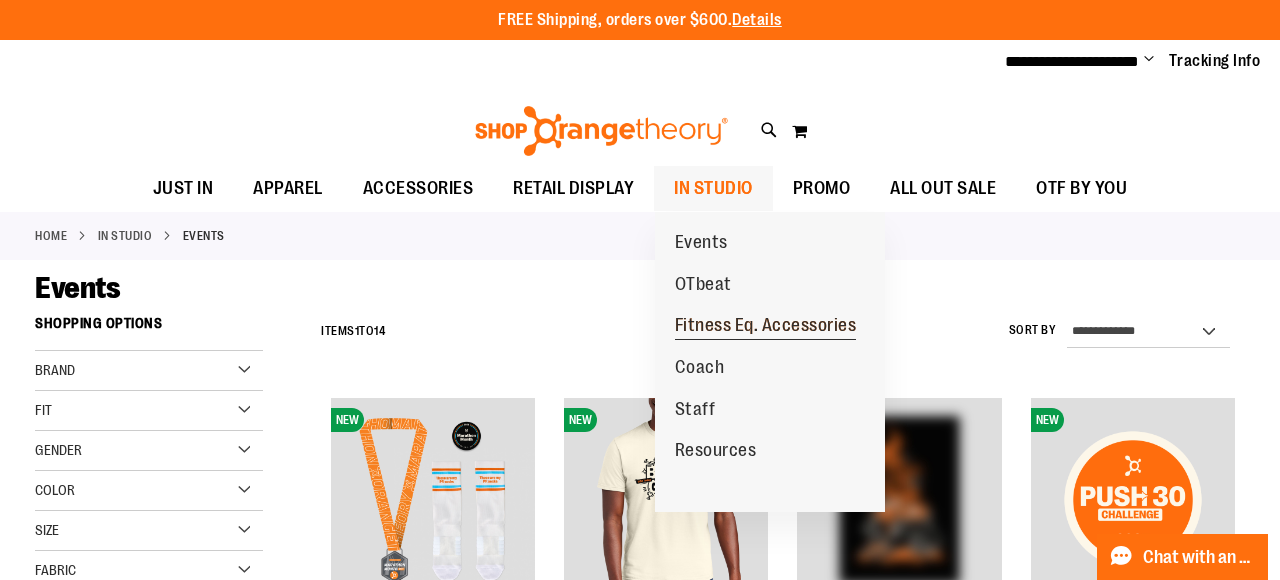 type on "**********" 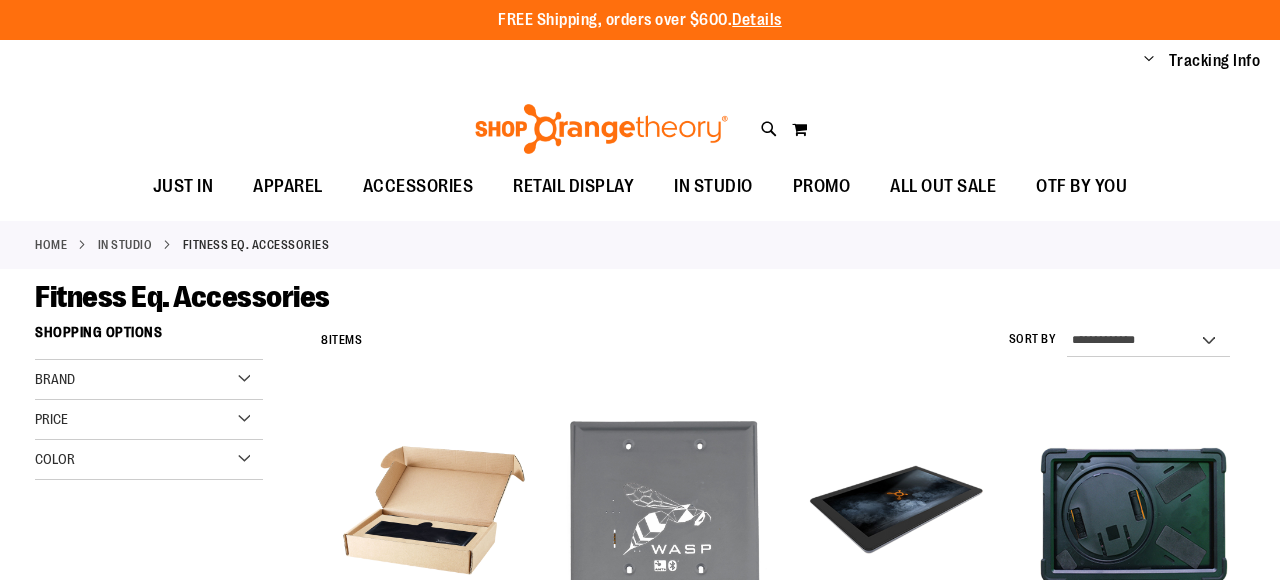 scroll, scrollTop: 0, scrollLeft: 0, axis: both 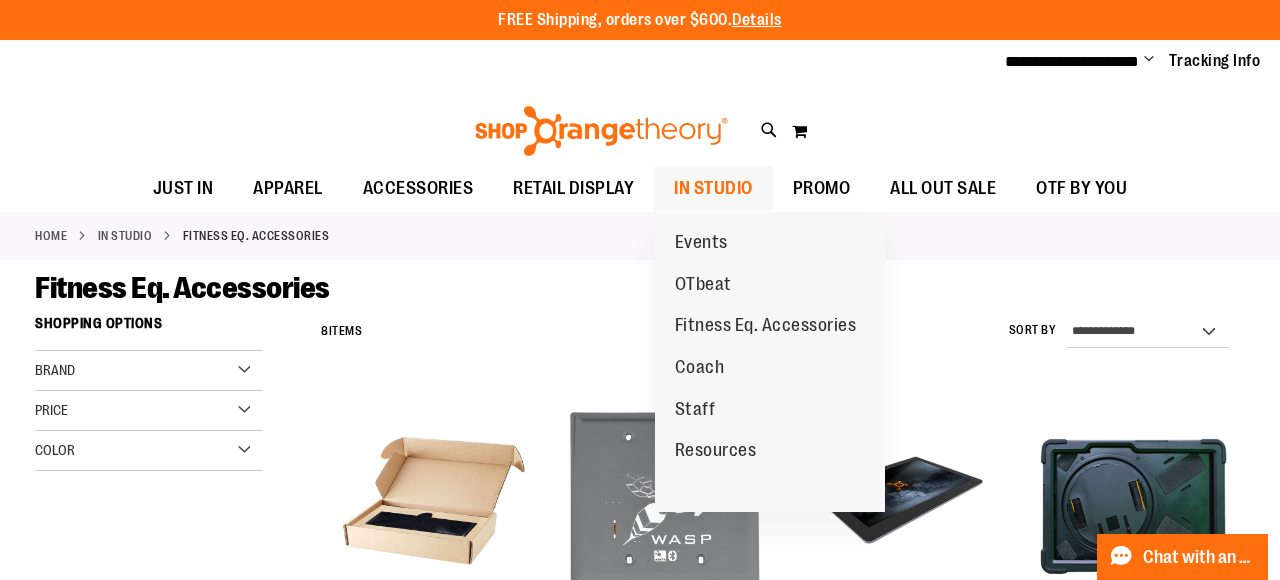 type on "**********" 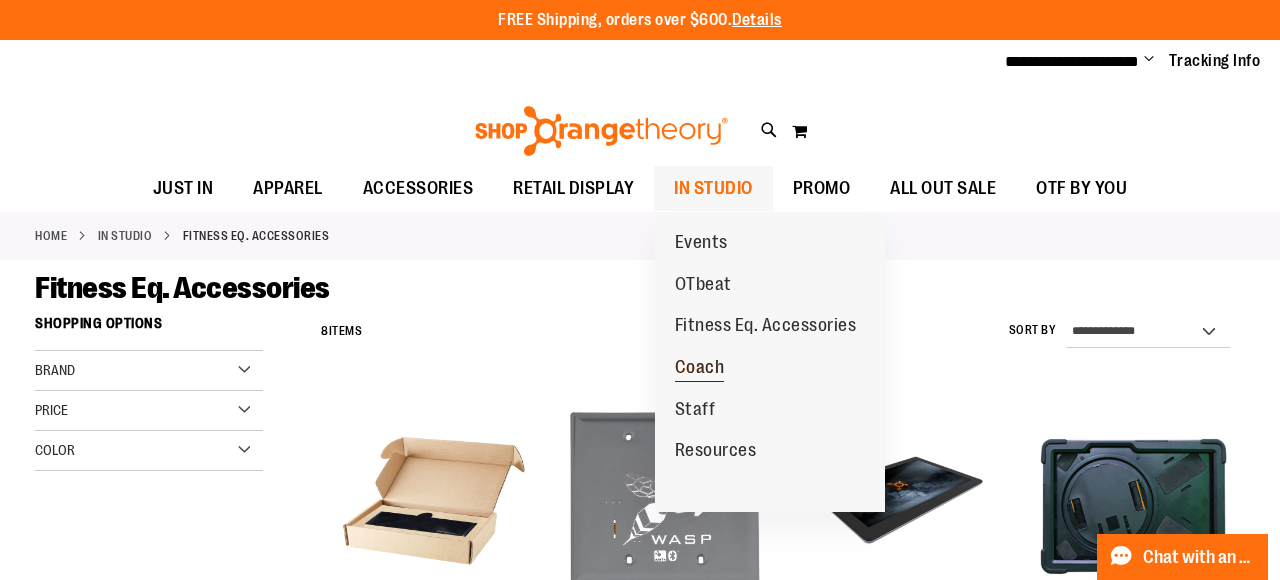 click on "Coach" at bounding box center (700, 369) 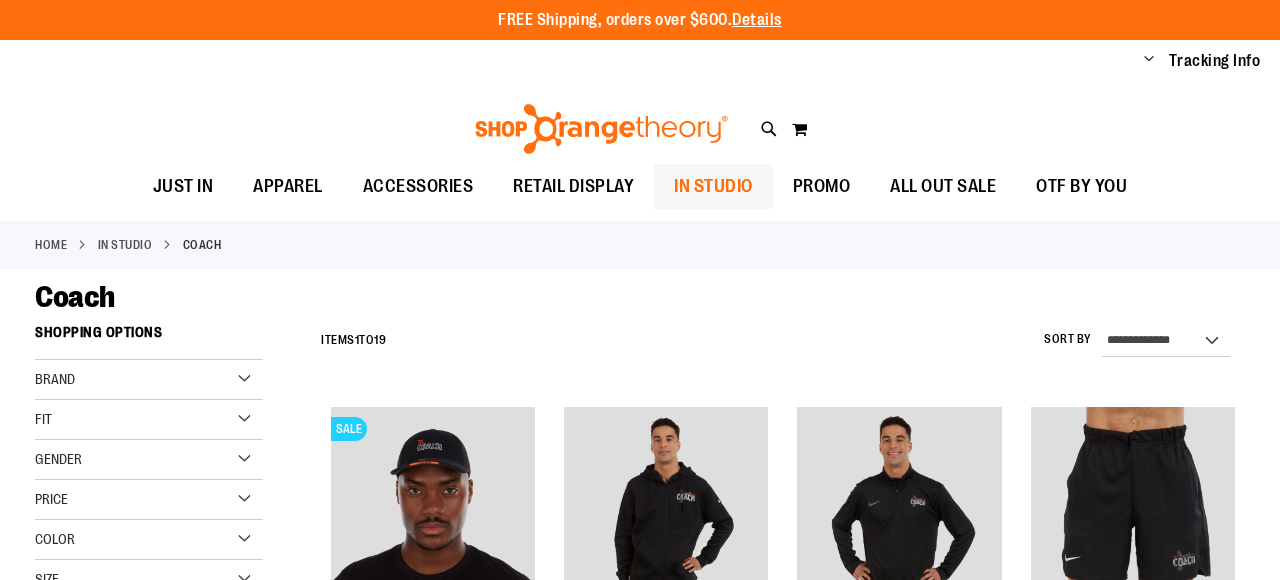 click on "IN STUDIO" at bounding box center [713, 186] 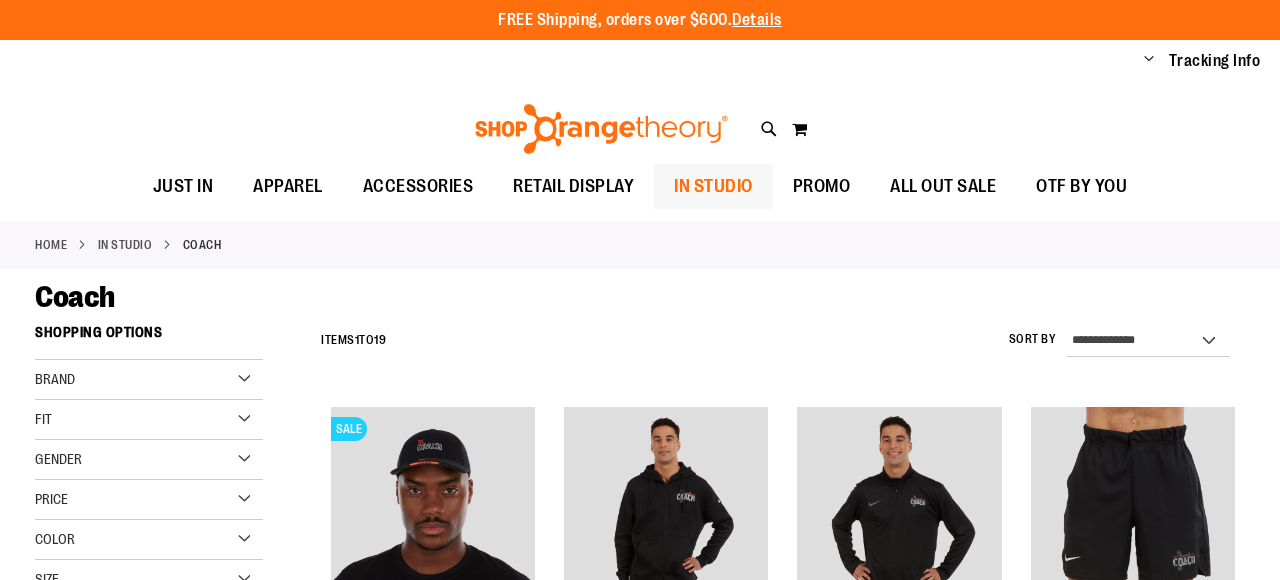 scroll, scrollTop: 0, scrollLeft: 0, axis: both 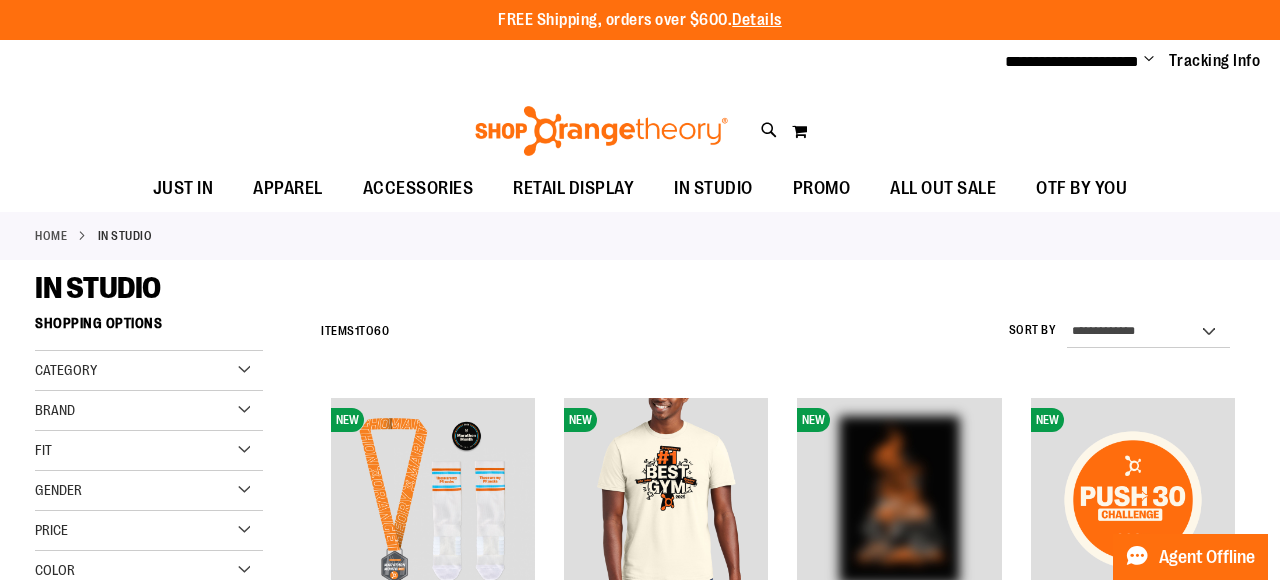 click on "IN STUDIO" at bounding box center (713, 188) 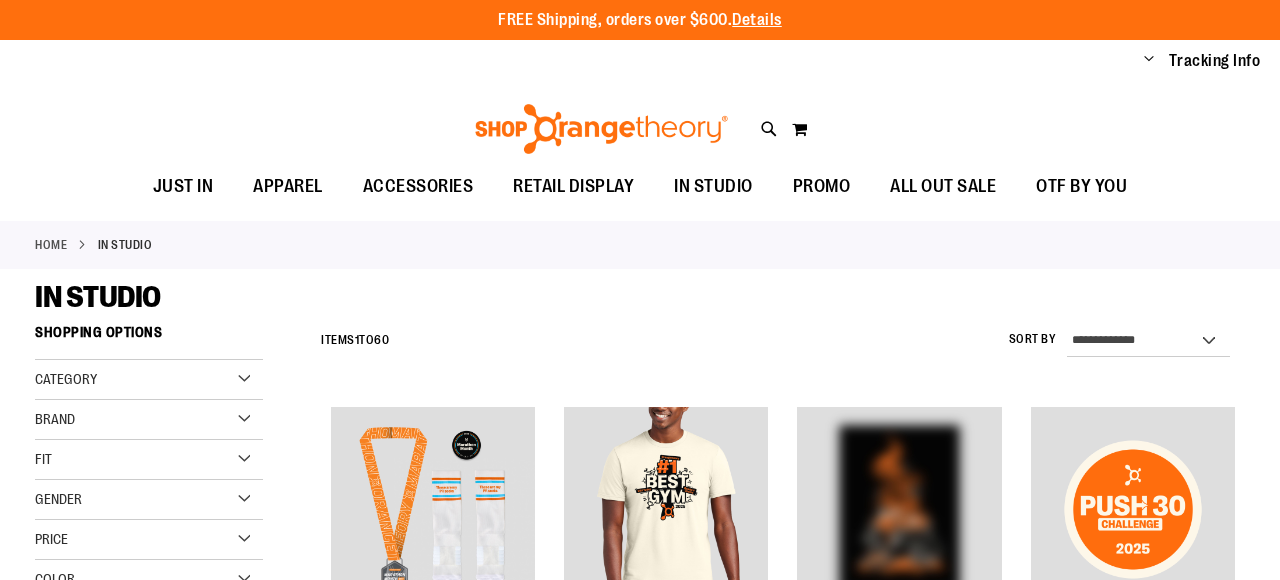 scroll, scrollTop: 0, scrollLeft: 0, axis: both 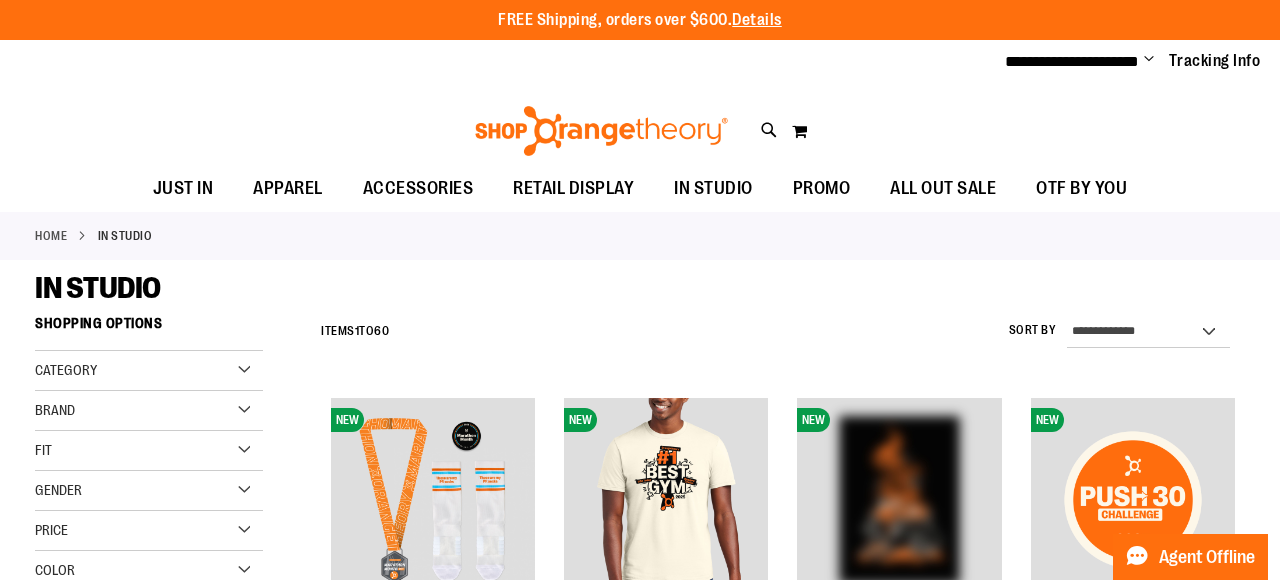 type on "**********" 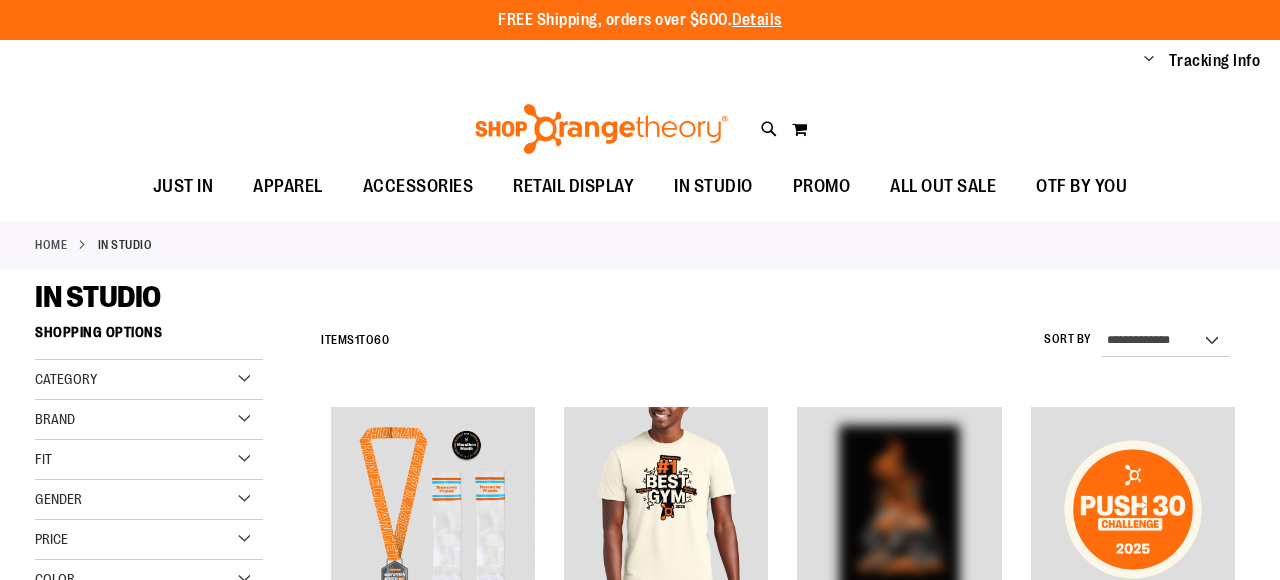 scroll, scrollTop: 0, scrollLeft: 0, axis: both 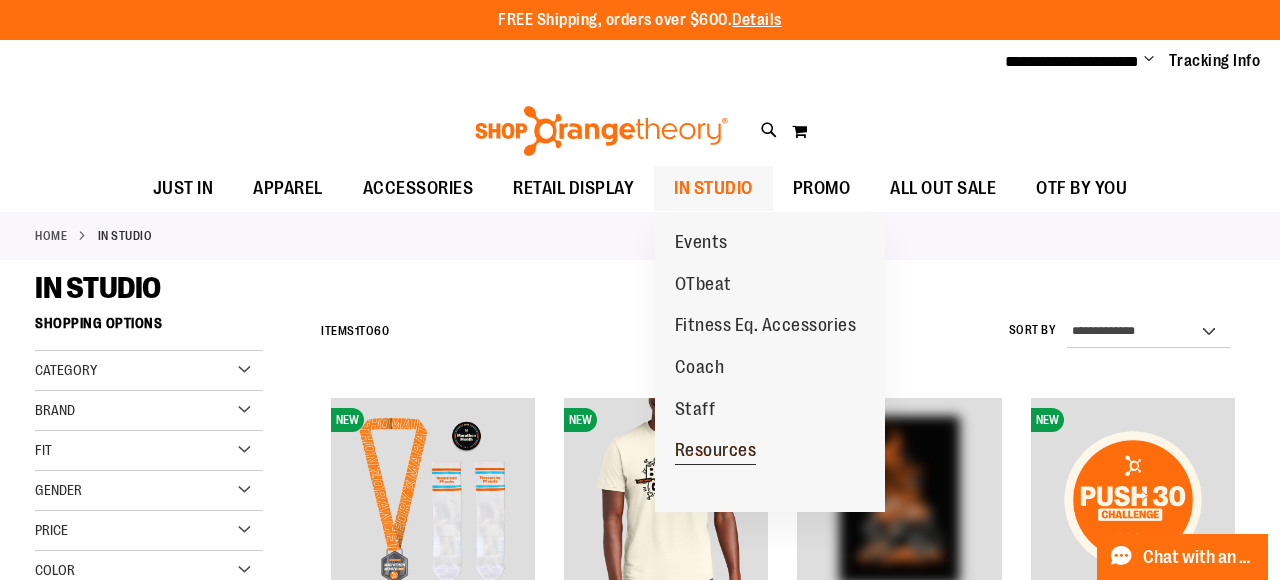 type on "**********" 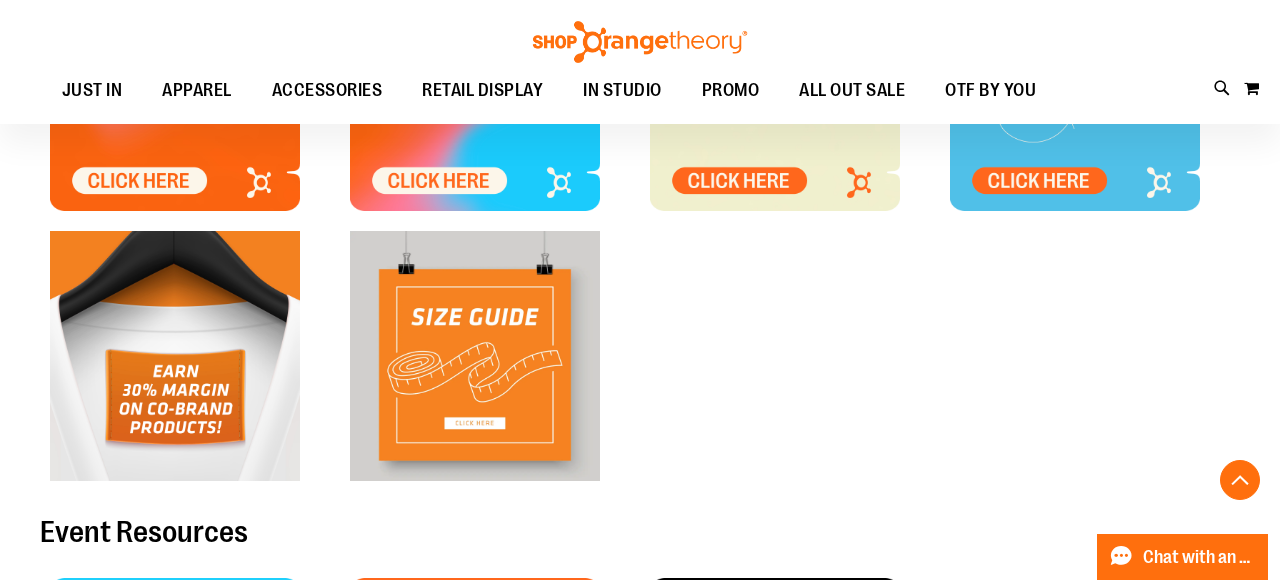 scroll, scrollTop: 0, scrollLeft: 0, axis: both 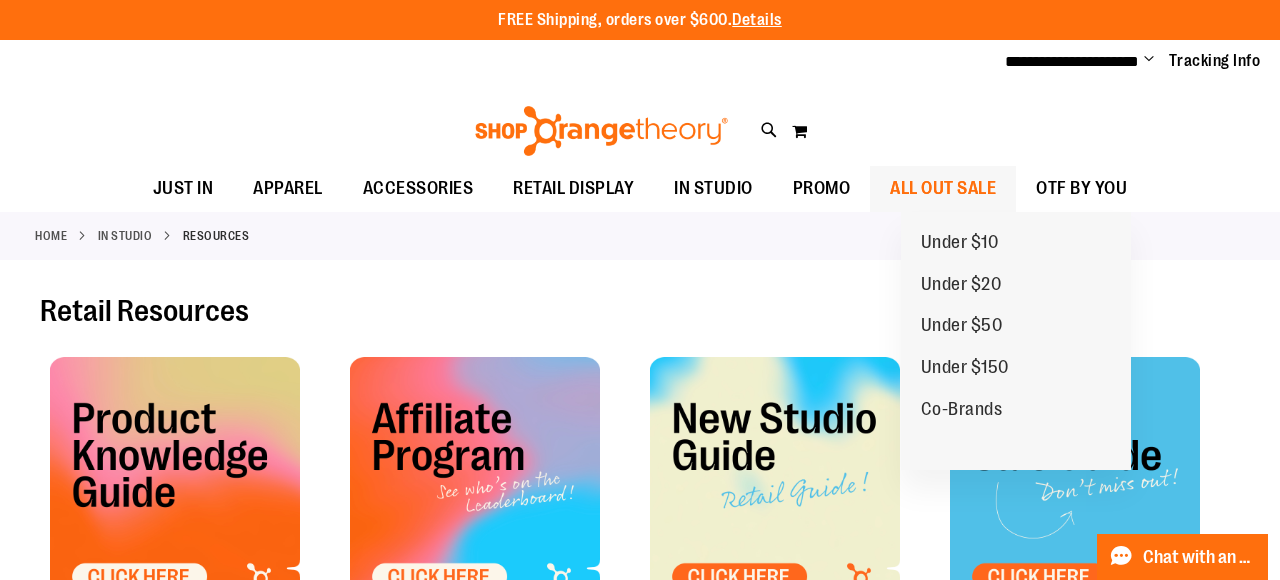 type on "**********" 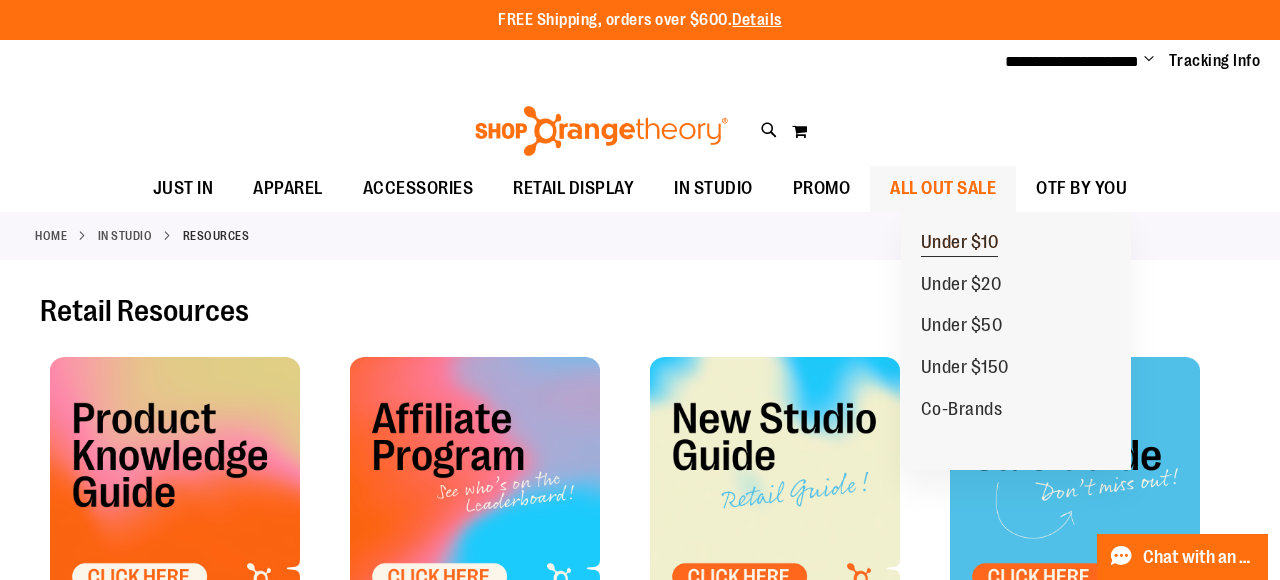 click on "Under $10" at bounding box center [960, 244] 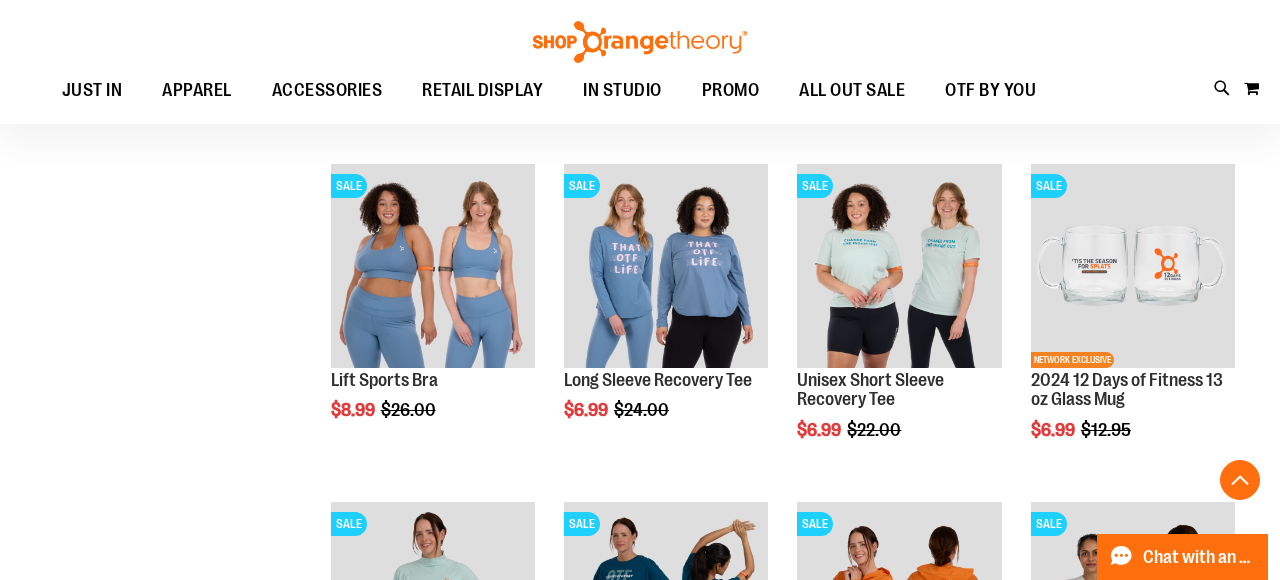scroll, scrollTop: 576, scrollLeft: 0, axis: vertical 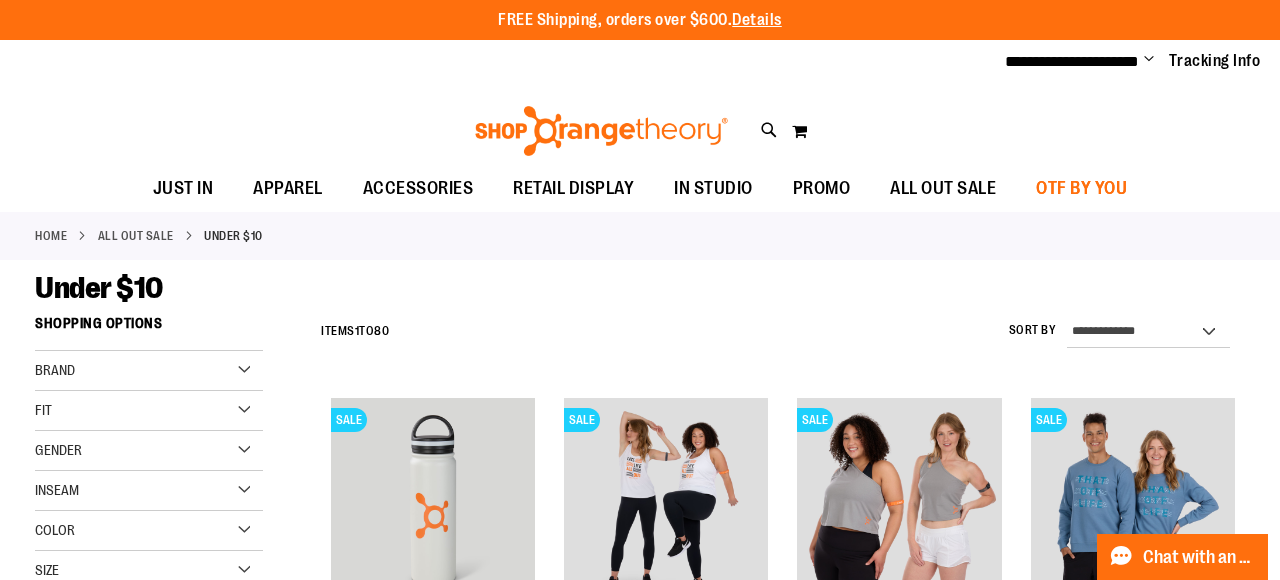 type on "**********" 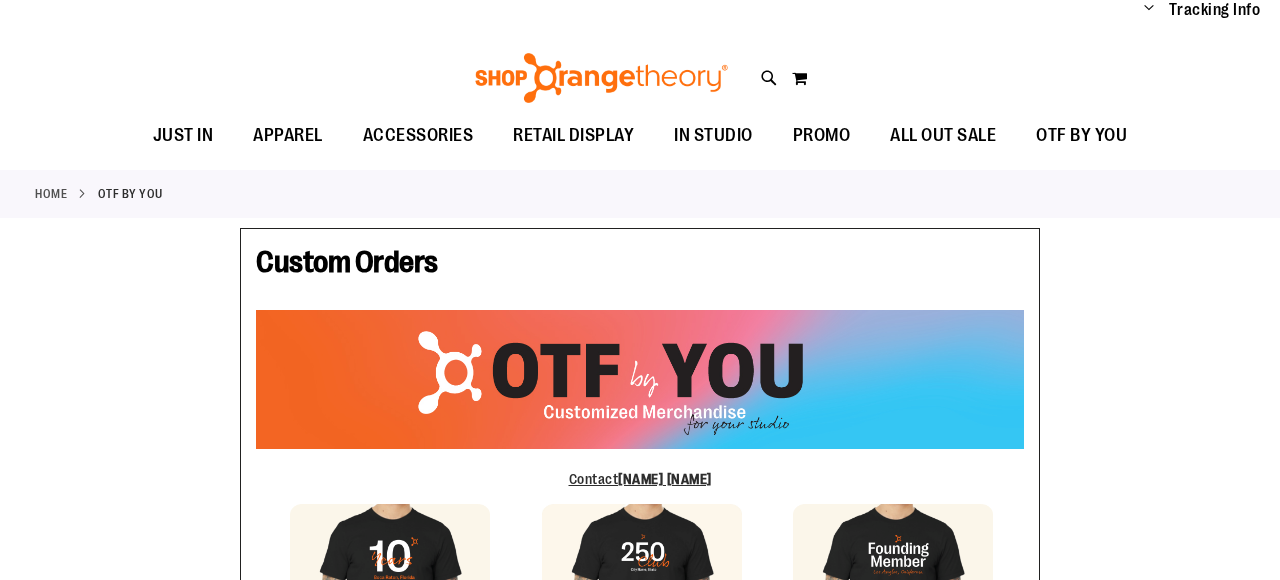 type on "******" 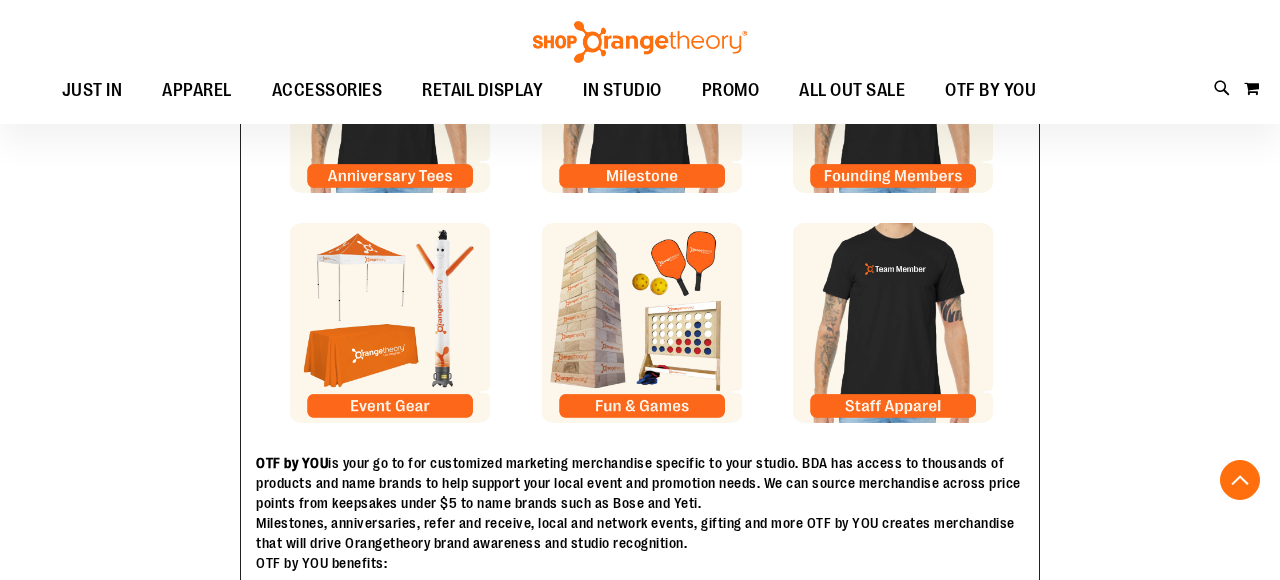 scroll, scrollTop: 555, scrollLeft: 0, axis: vertical 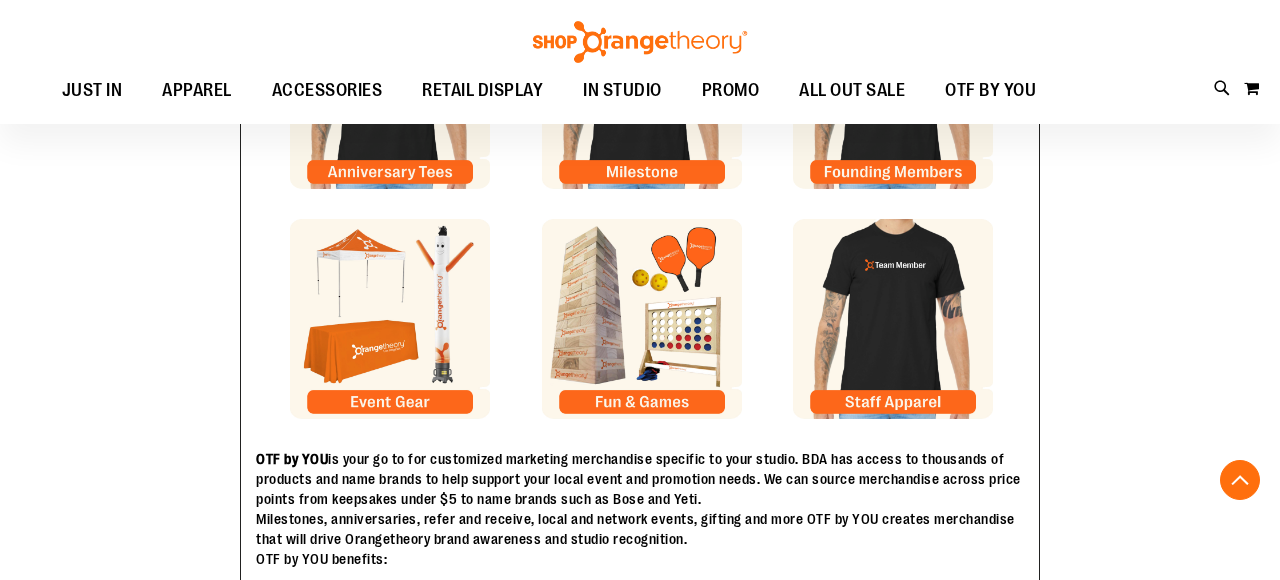 type on "**********" 